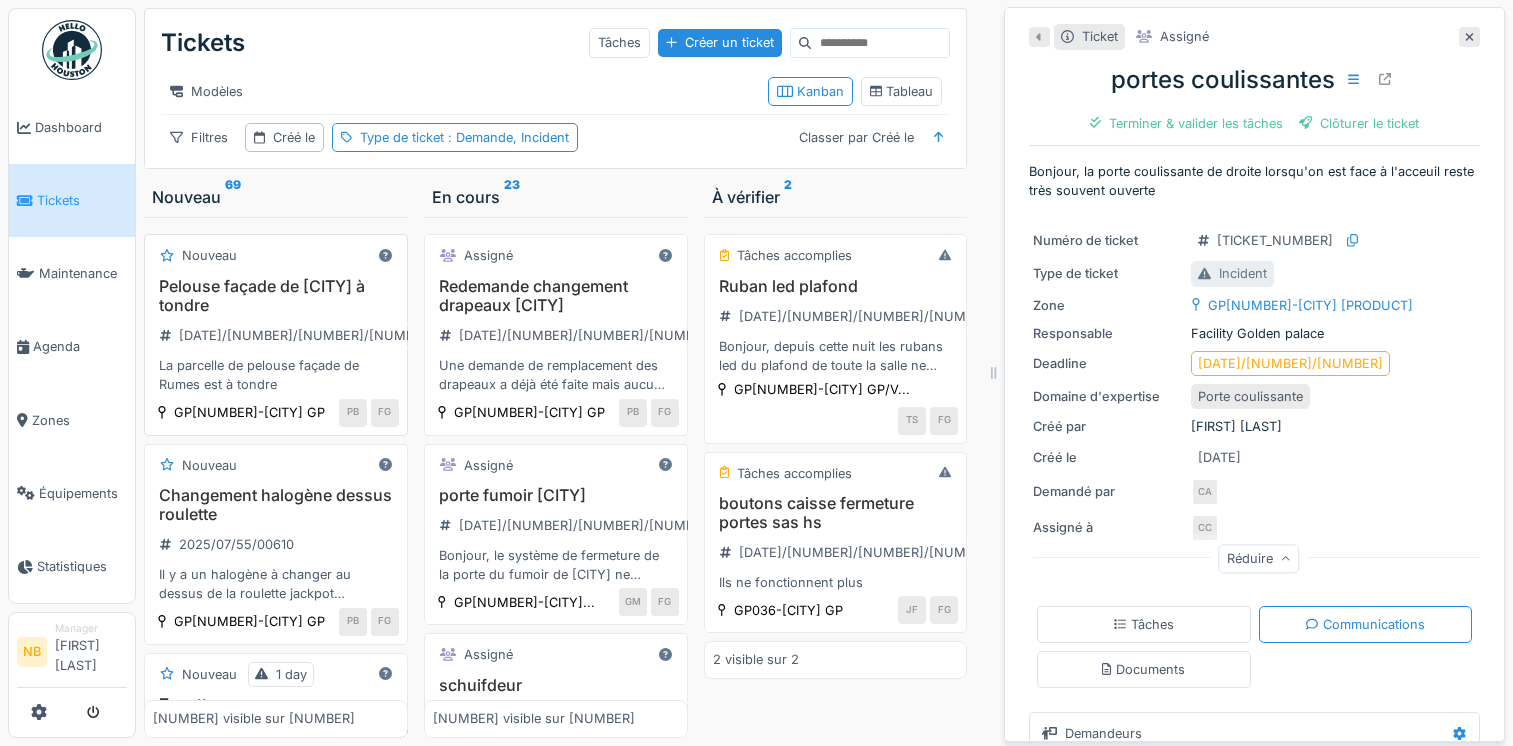 scroll, scrollTop: 0, scrollLeft: 0, axis: both 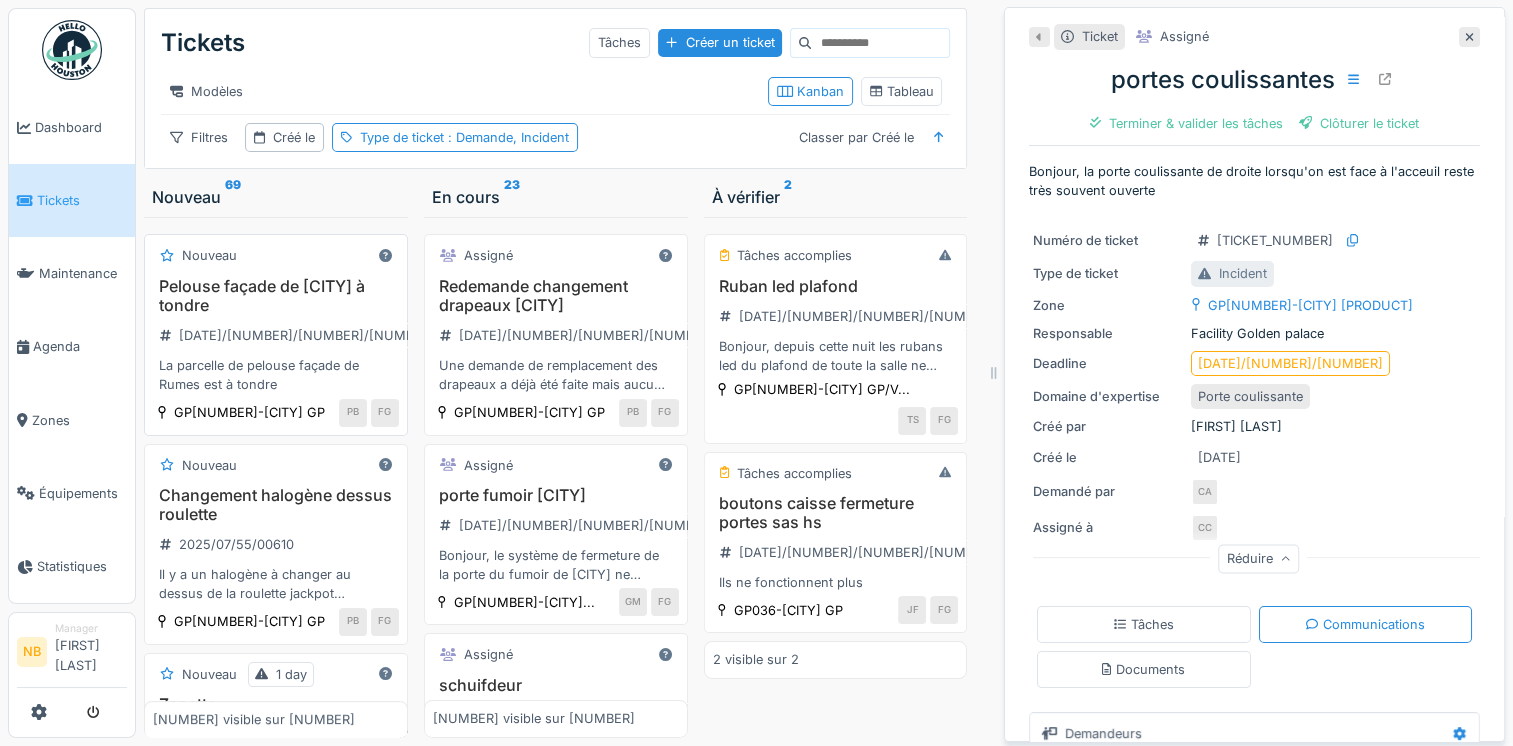 click on "Pelouse façade de [CITY] à tondre [DATE]/[NUMBER]/[NUMBER]/[NUMBER] La parcelle de pelouse façade de [CITY] est à tondre" at bounding box center [276, 336] 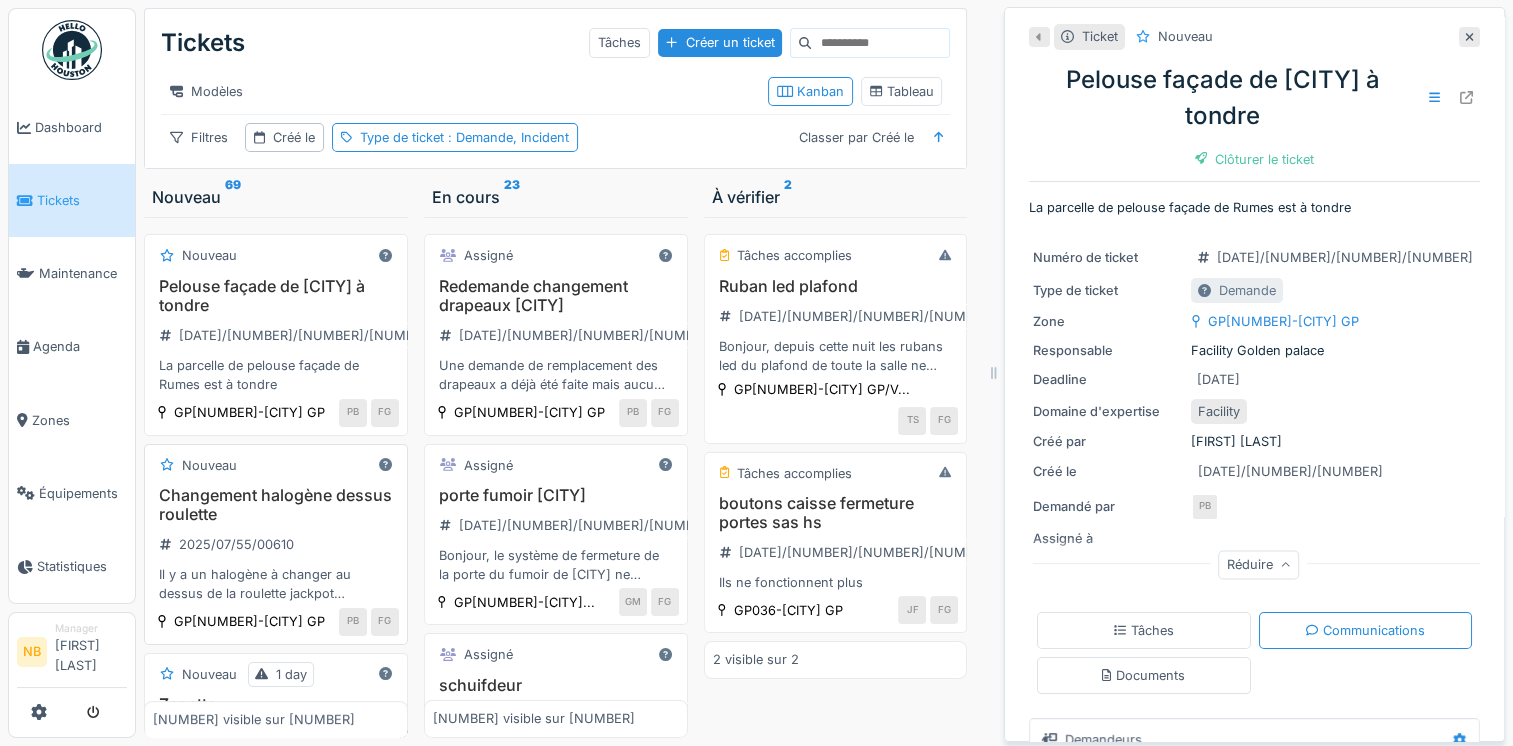 click on "Changement halogène dessus roulette" at bounding box center (276, 296) 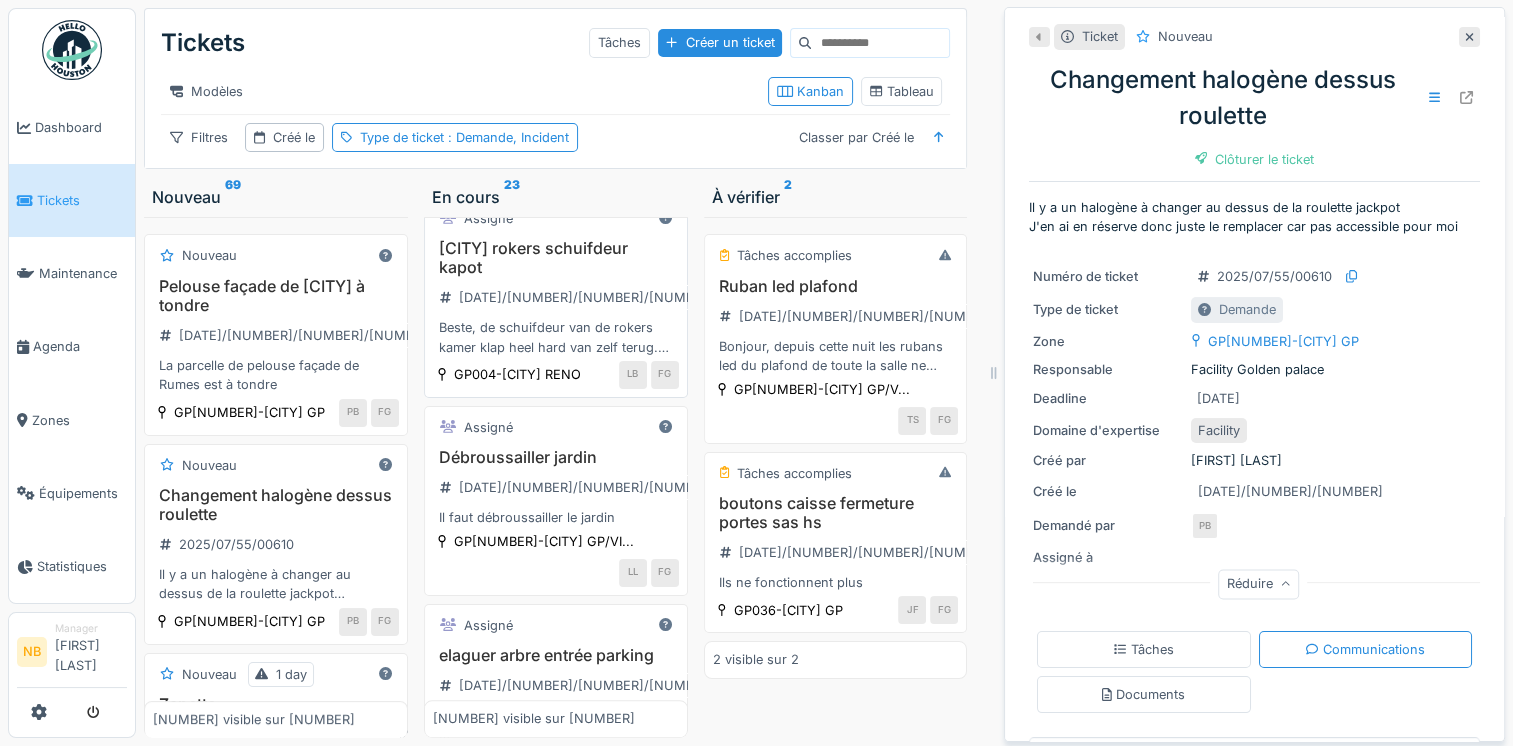 scroll, scrollTop: 1866, scrollLeft: 0, axis: vertical 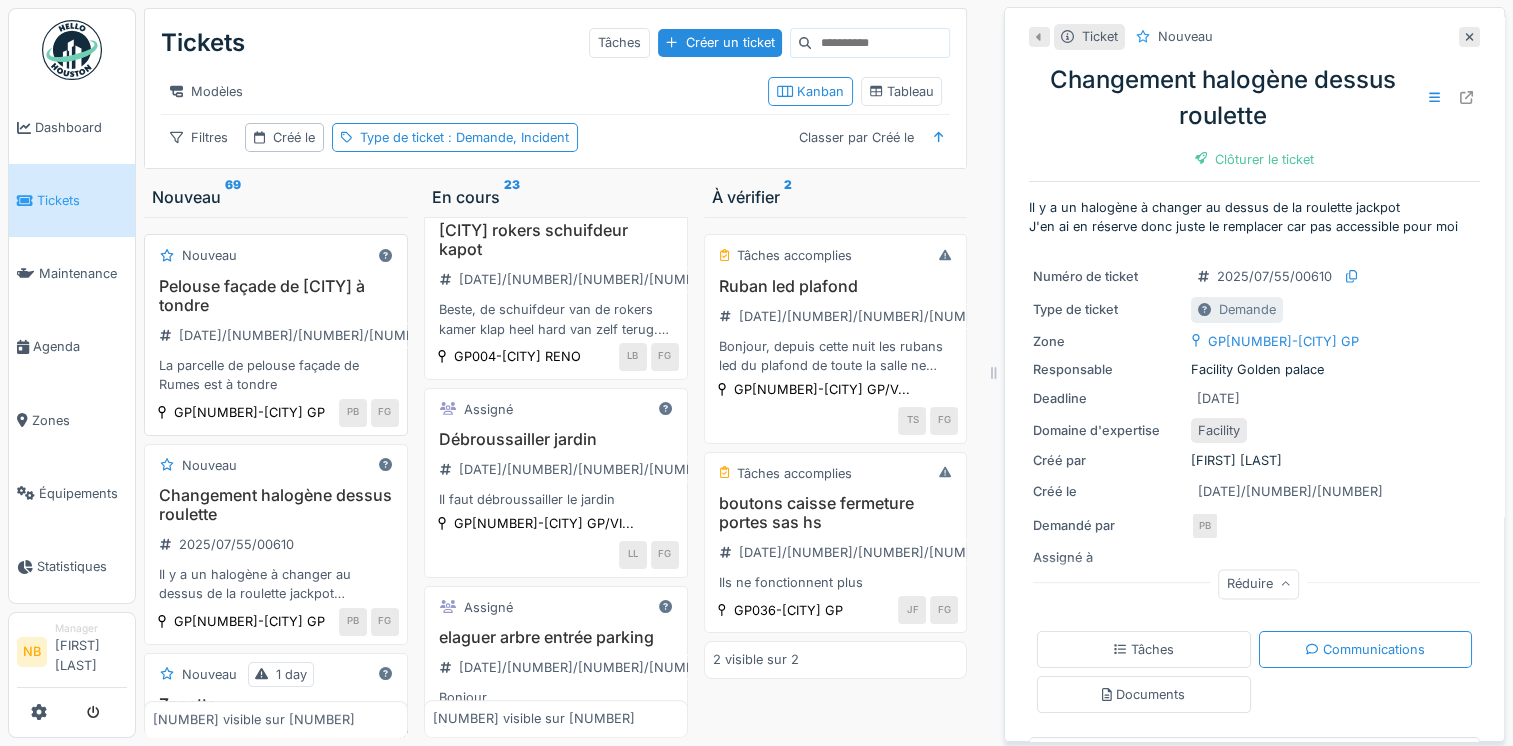 click on "Pelouse façade de [CITY] à tondre" at bounding box center (276, 296) 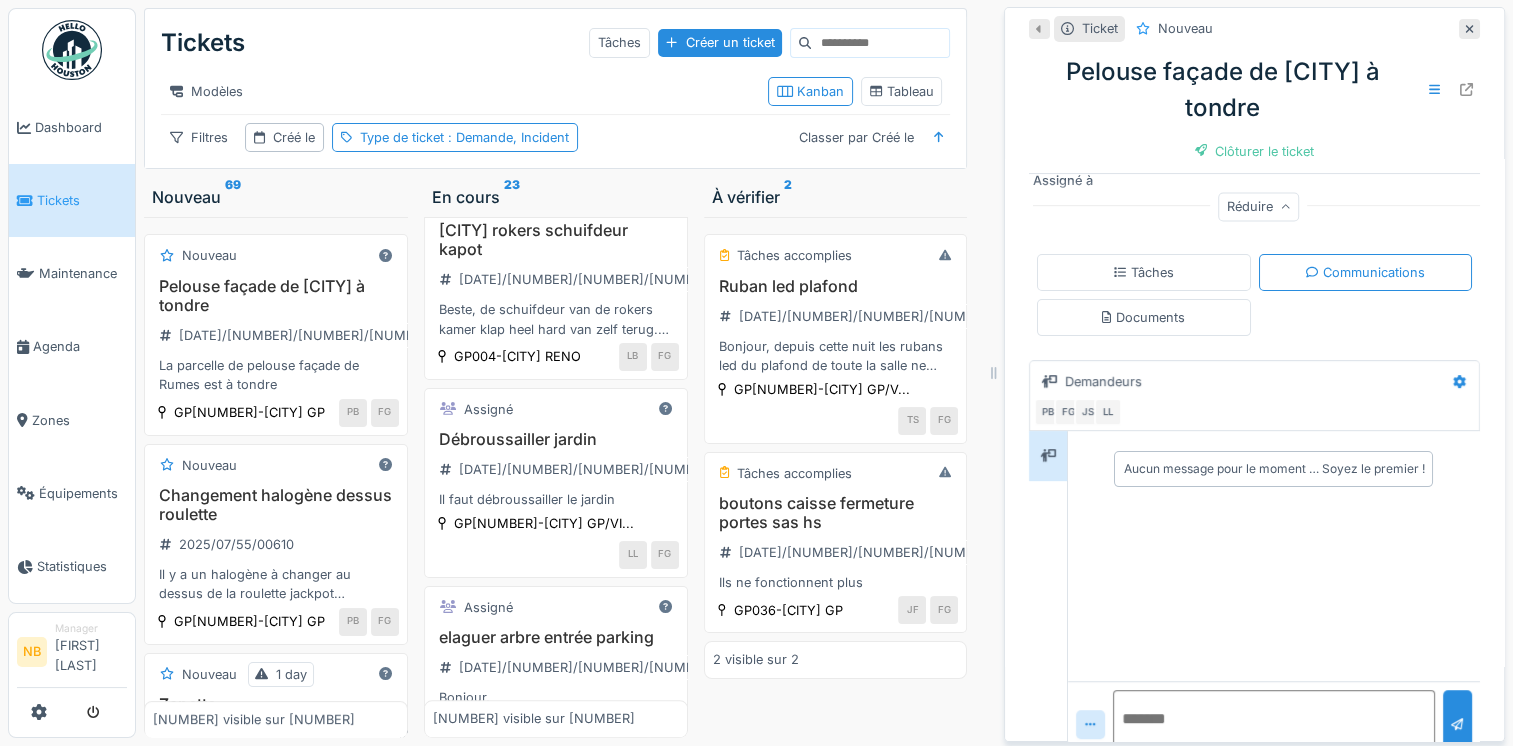 scroll, scrollTop: 387, scrollLeft: 0, axis: vertical 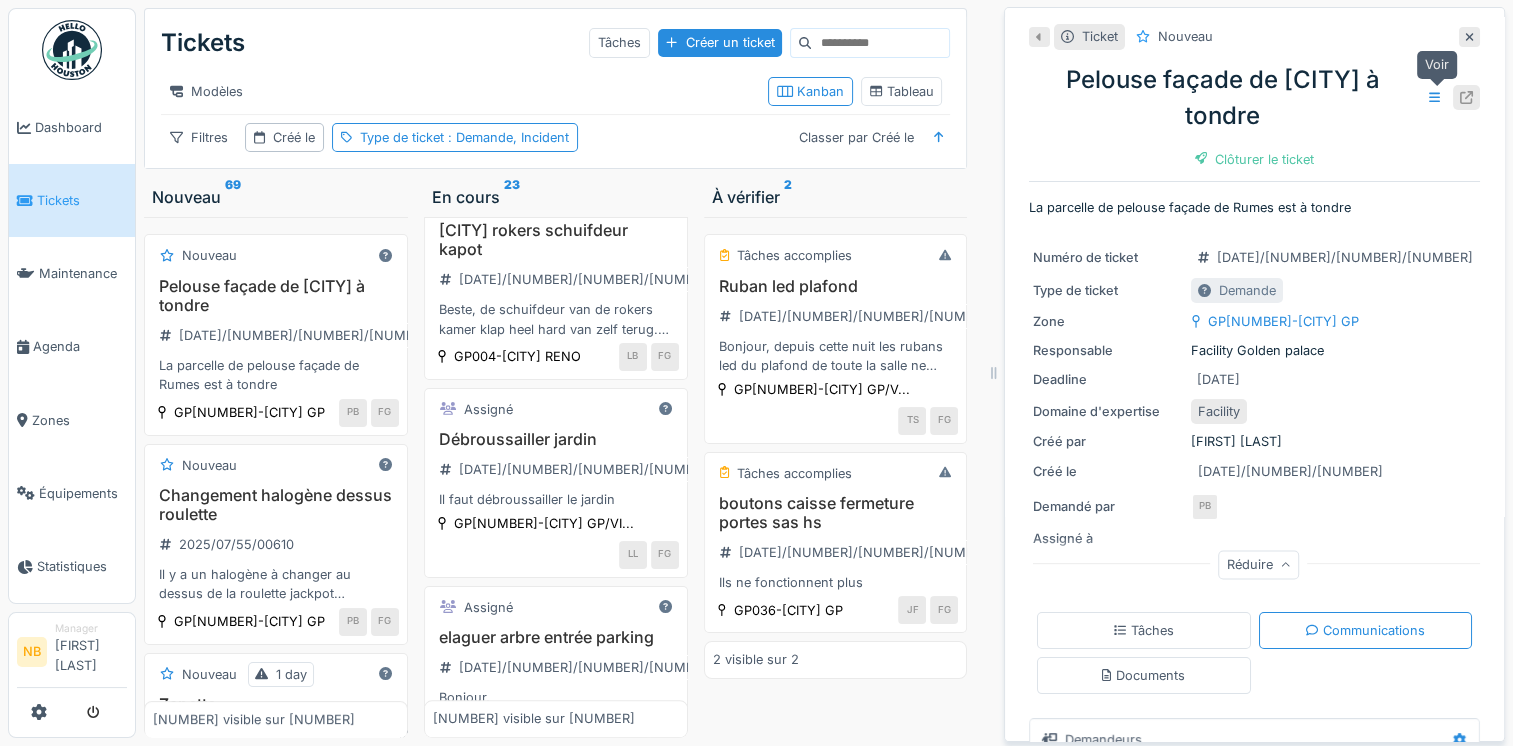 click at bounding box center (1466, 97) 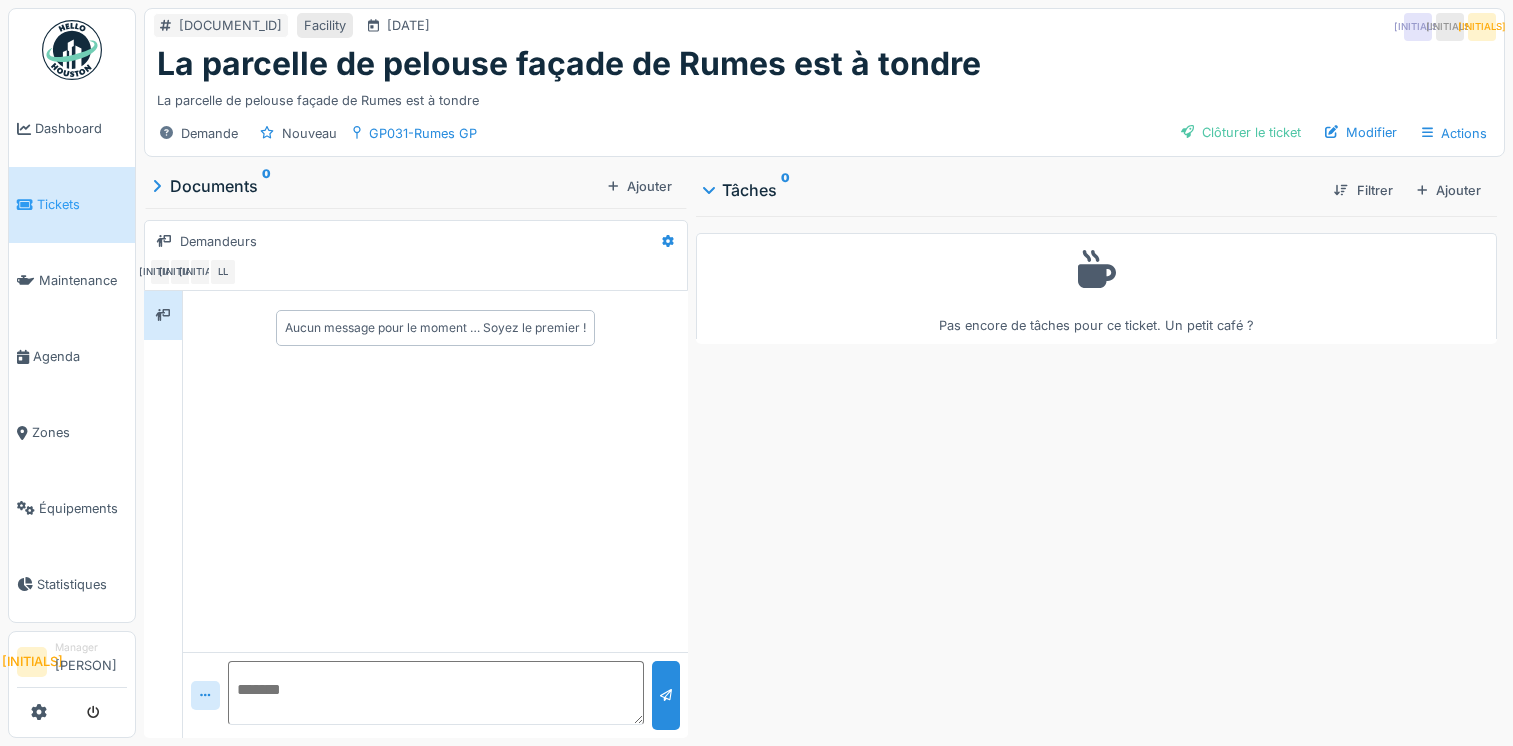 scroll, scrollTop: 0, scrollLeft: 0, axis: both 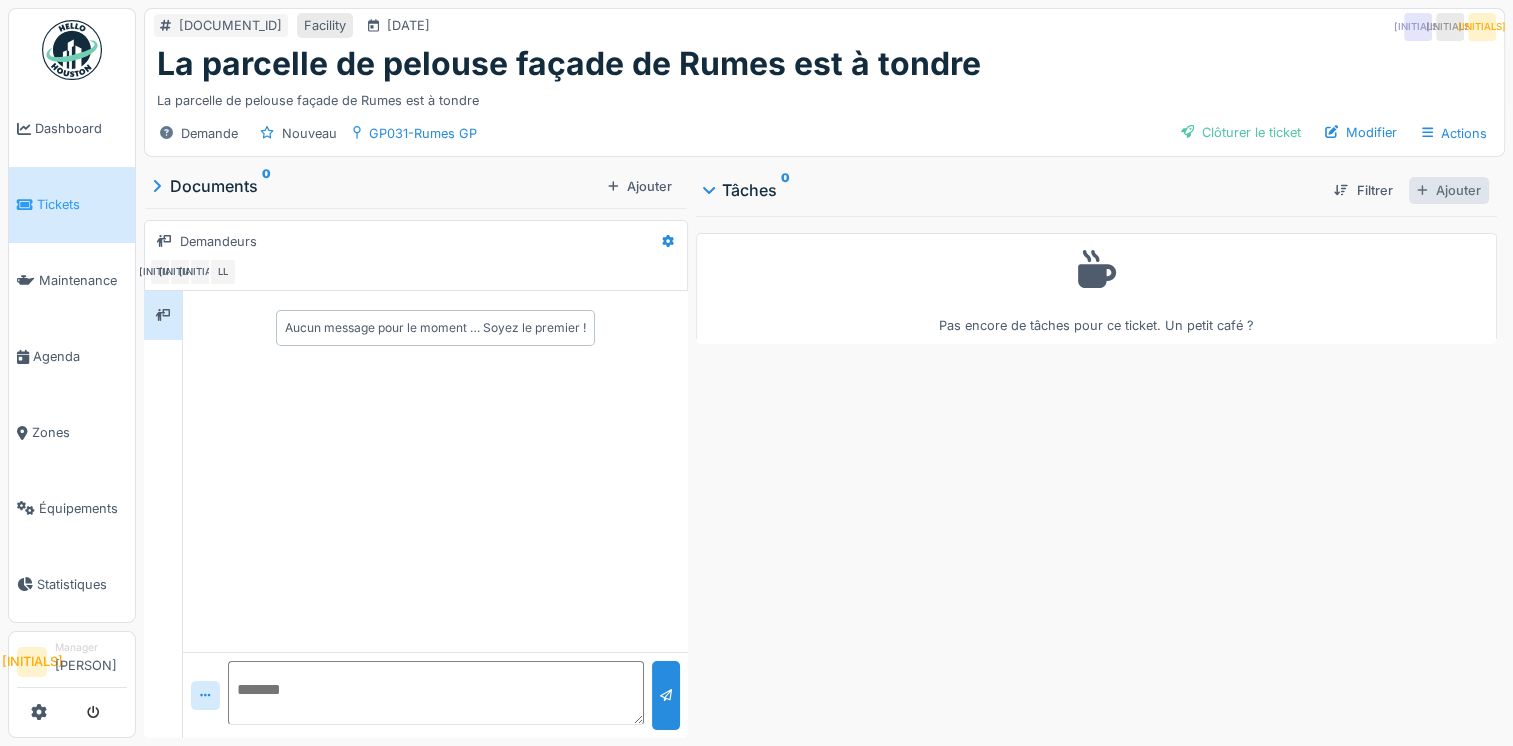 click on "Ajouter" at bounding box center [1449, 190] 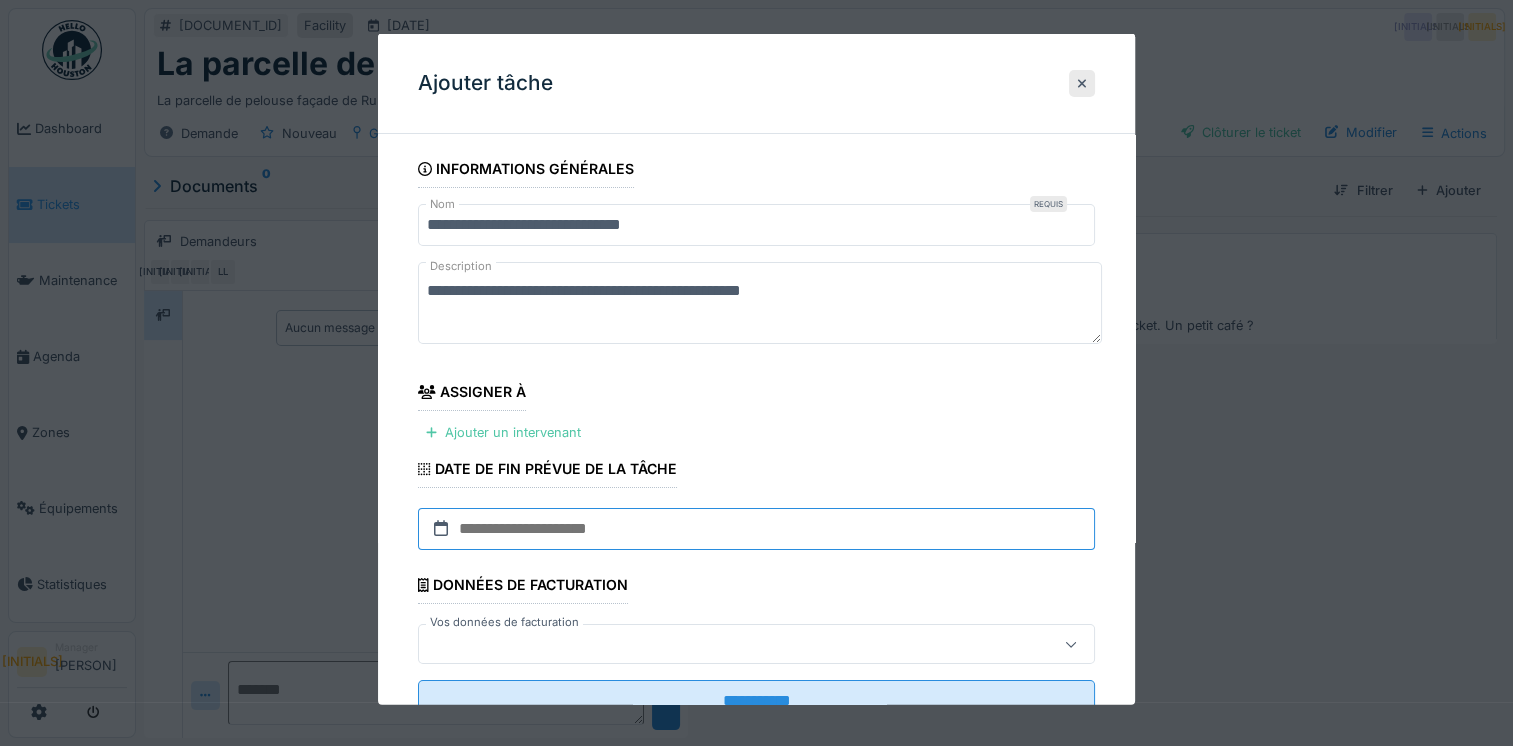 click at bounding box center [756, 529] 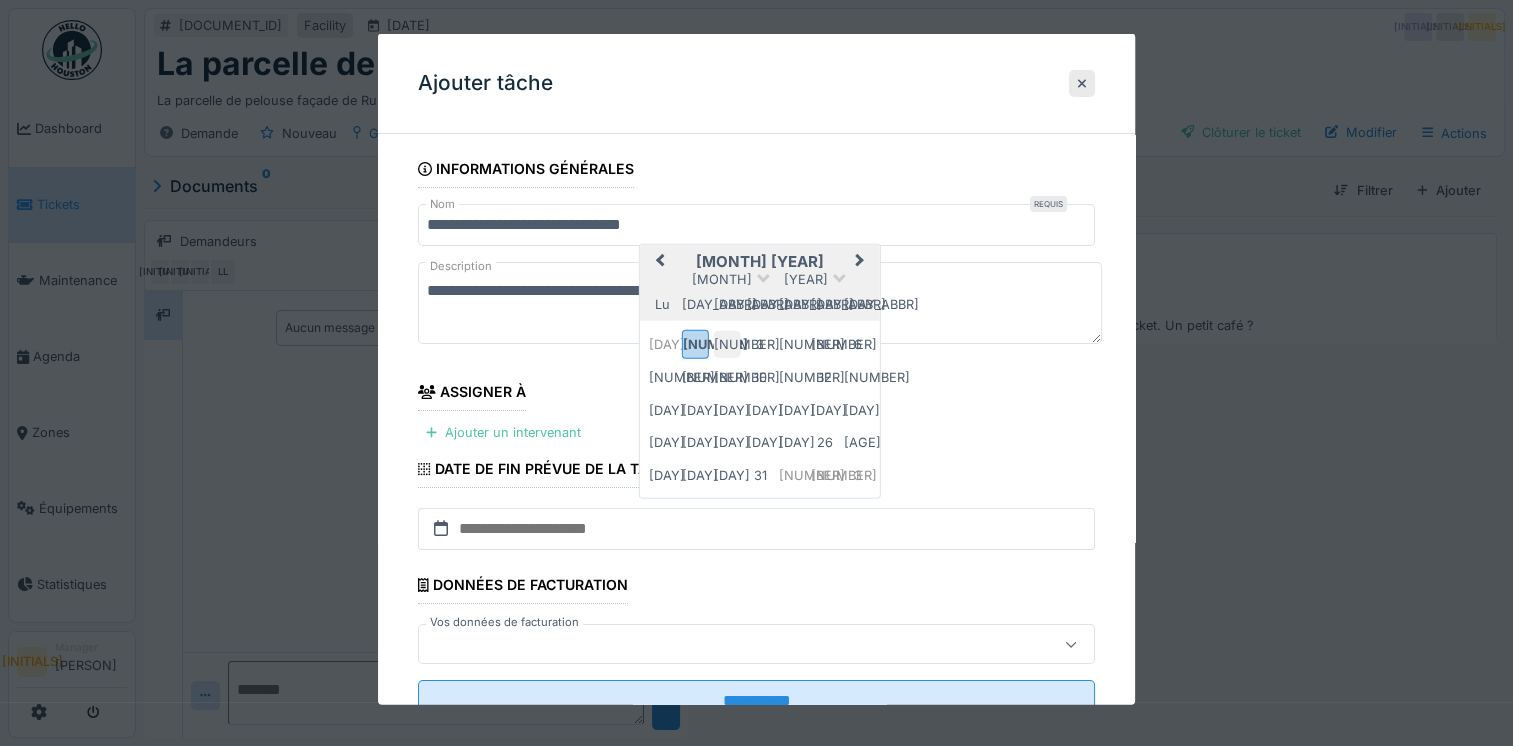 click on "2" at bounding box center (727, 343) 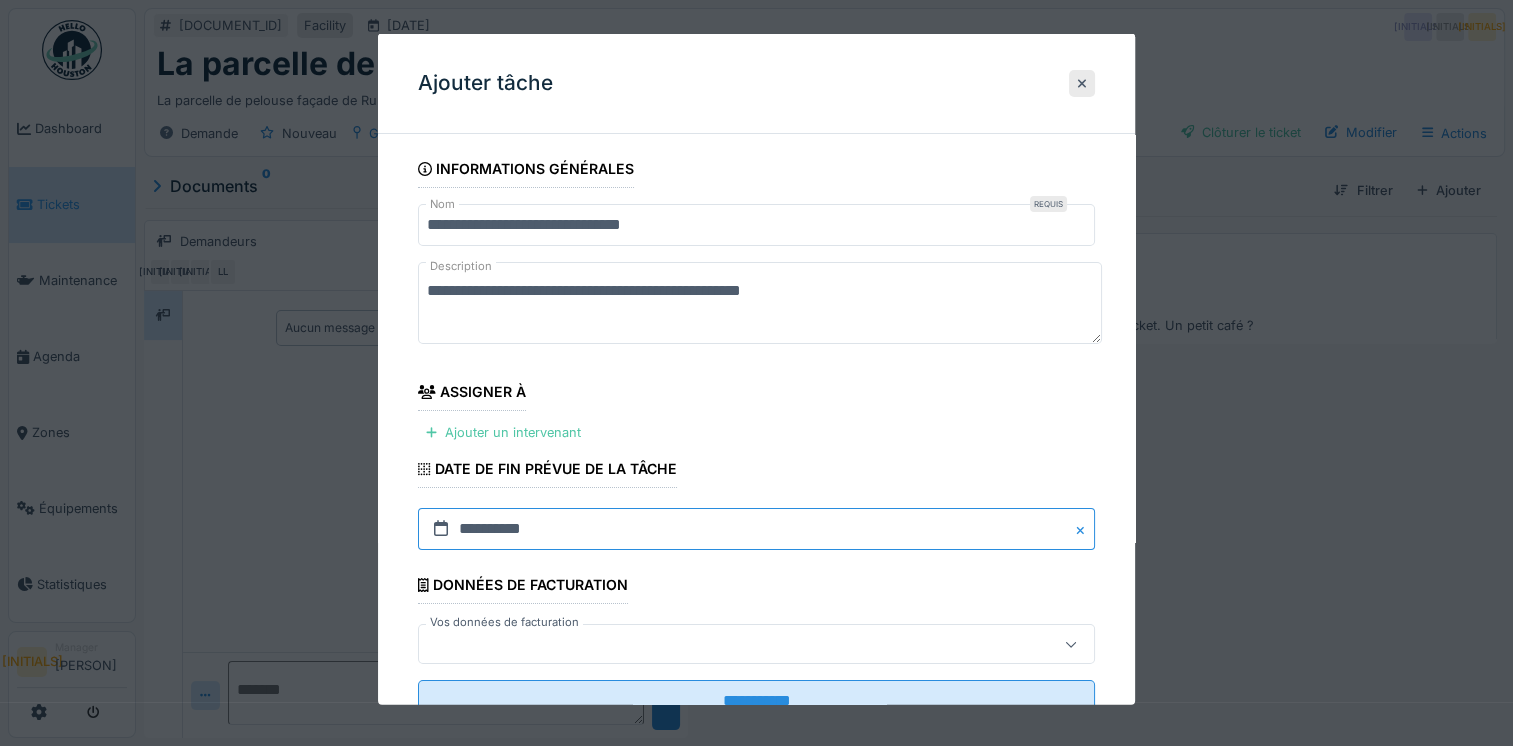 click on "**********" at bounding box center (756, 529) 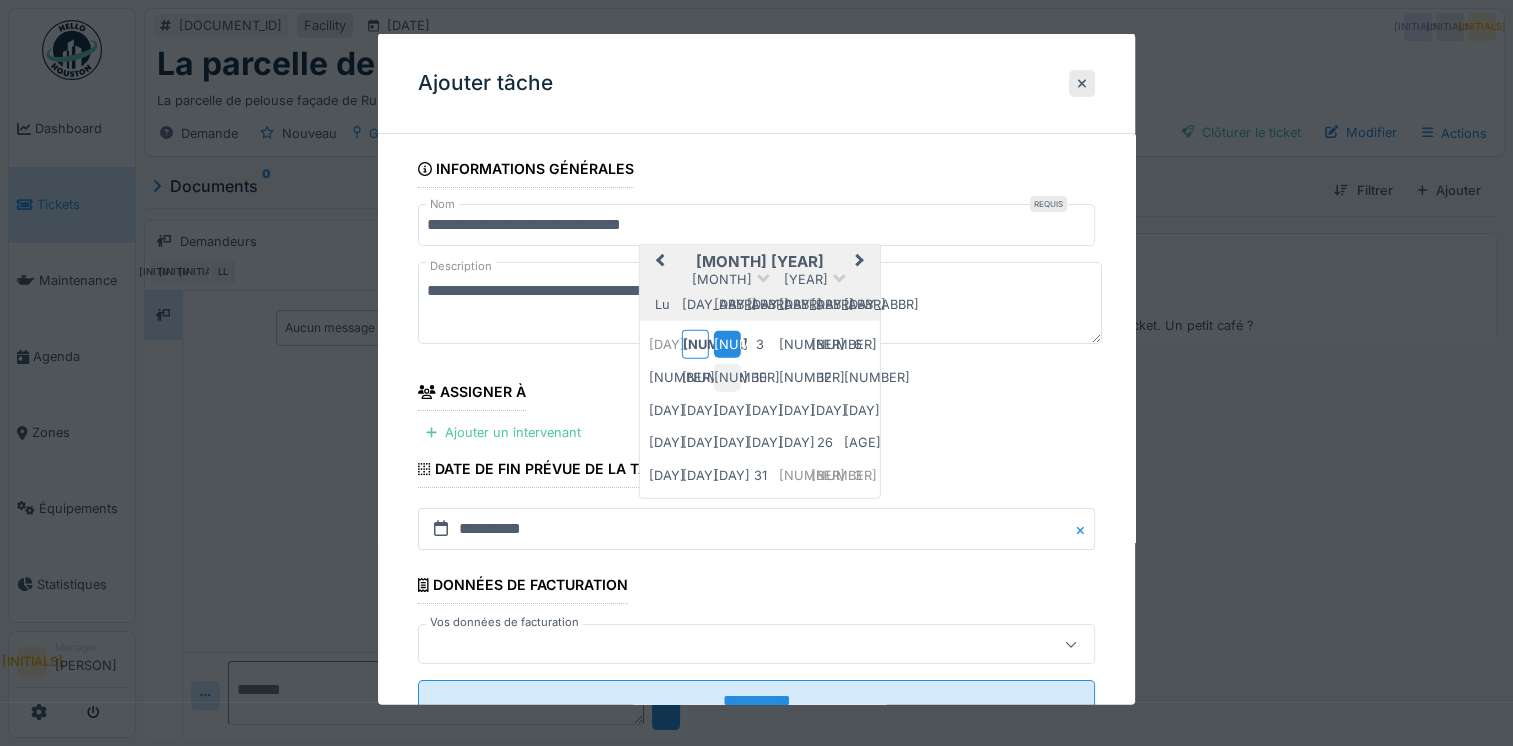 click on "9" at bounding box center (727, 377) 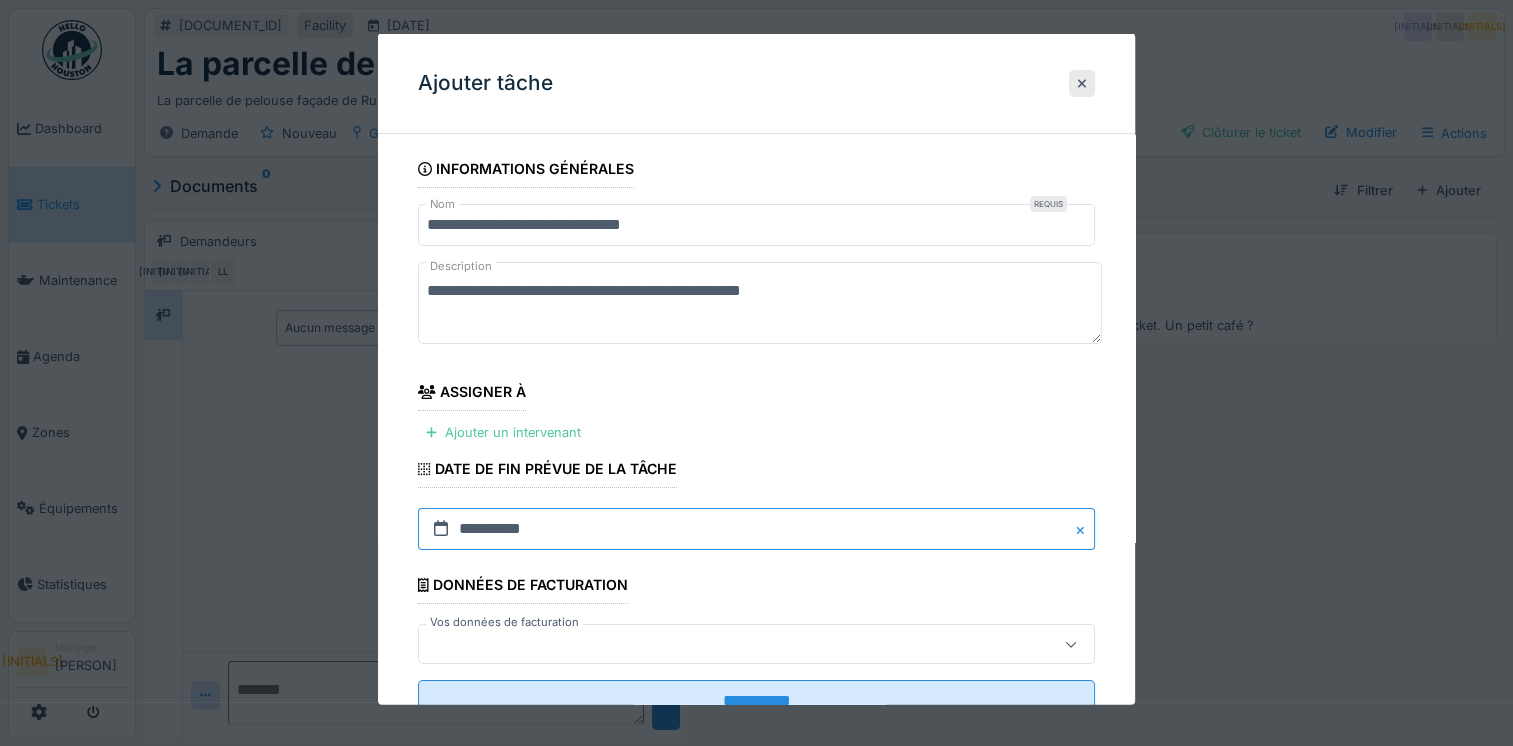 click on "**********" at bounding box center [756, 529] 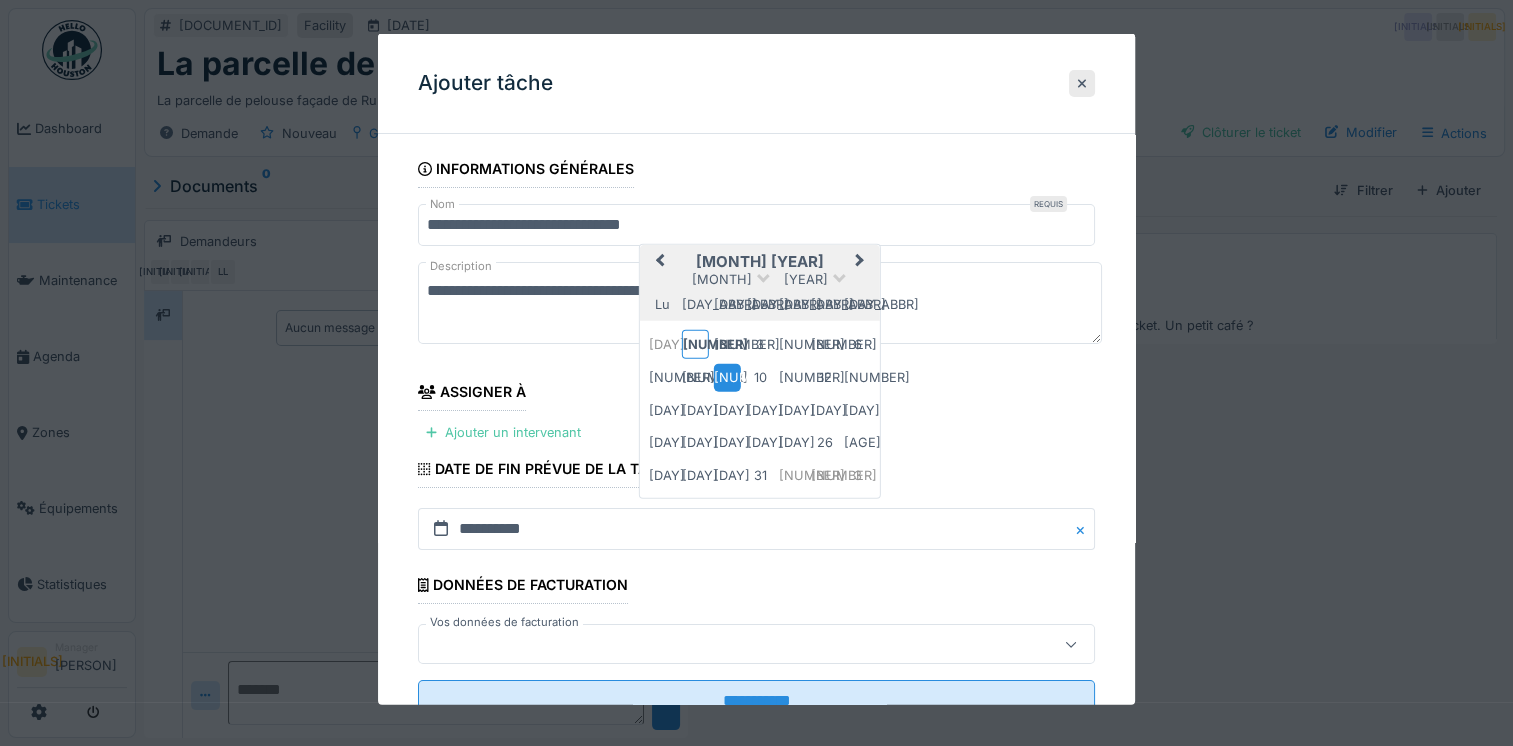 click on "9" at bounding box center [727, 377] 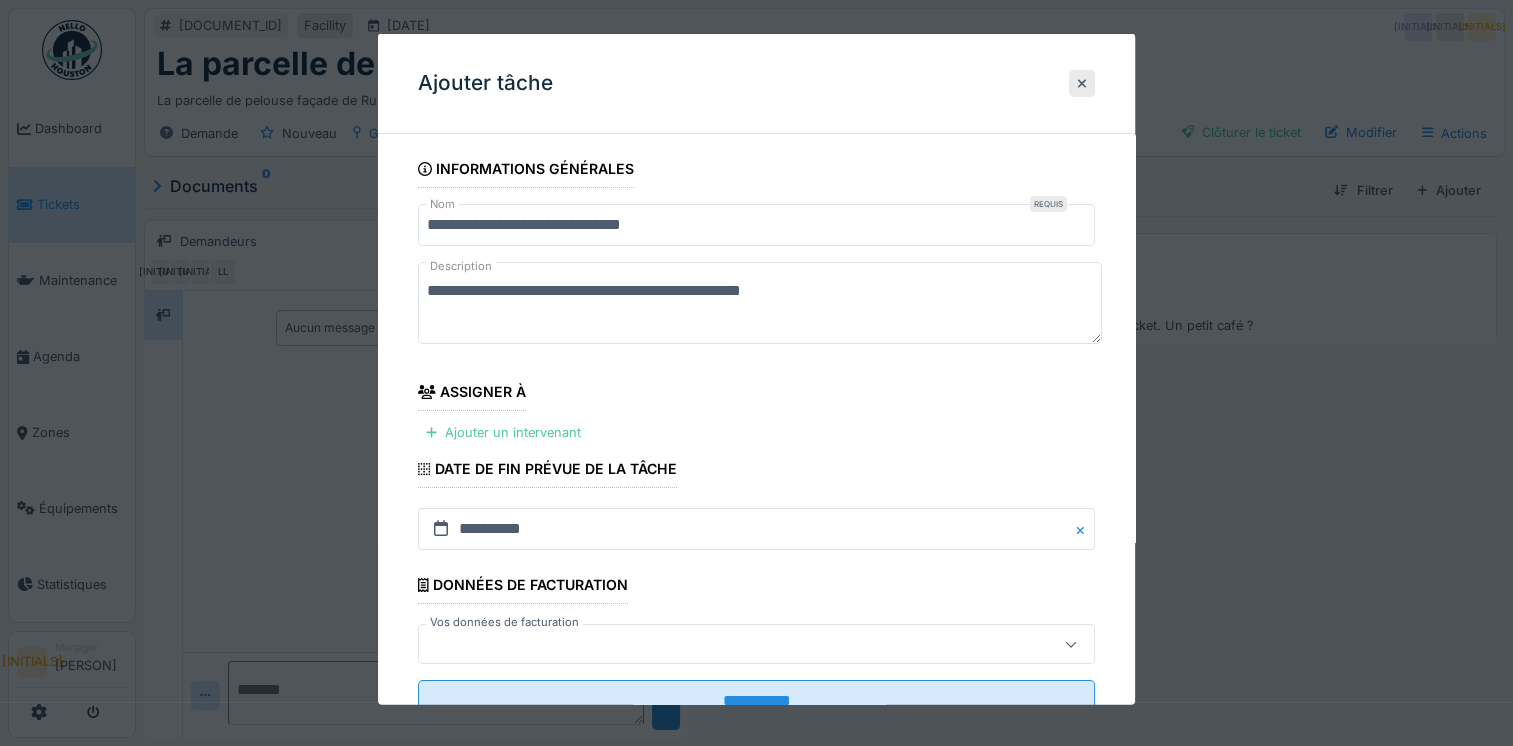 drag, startPoint x: 652, startPoint y: 414, endPoint x: 696, endPoint y: 427, distance: 45.88028 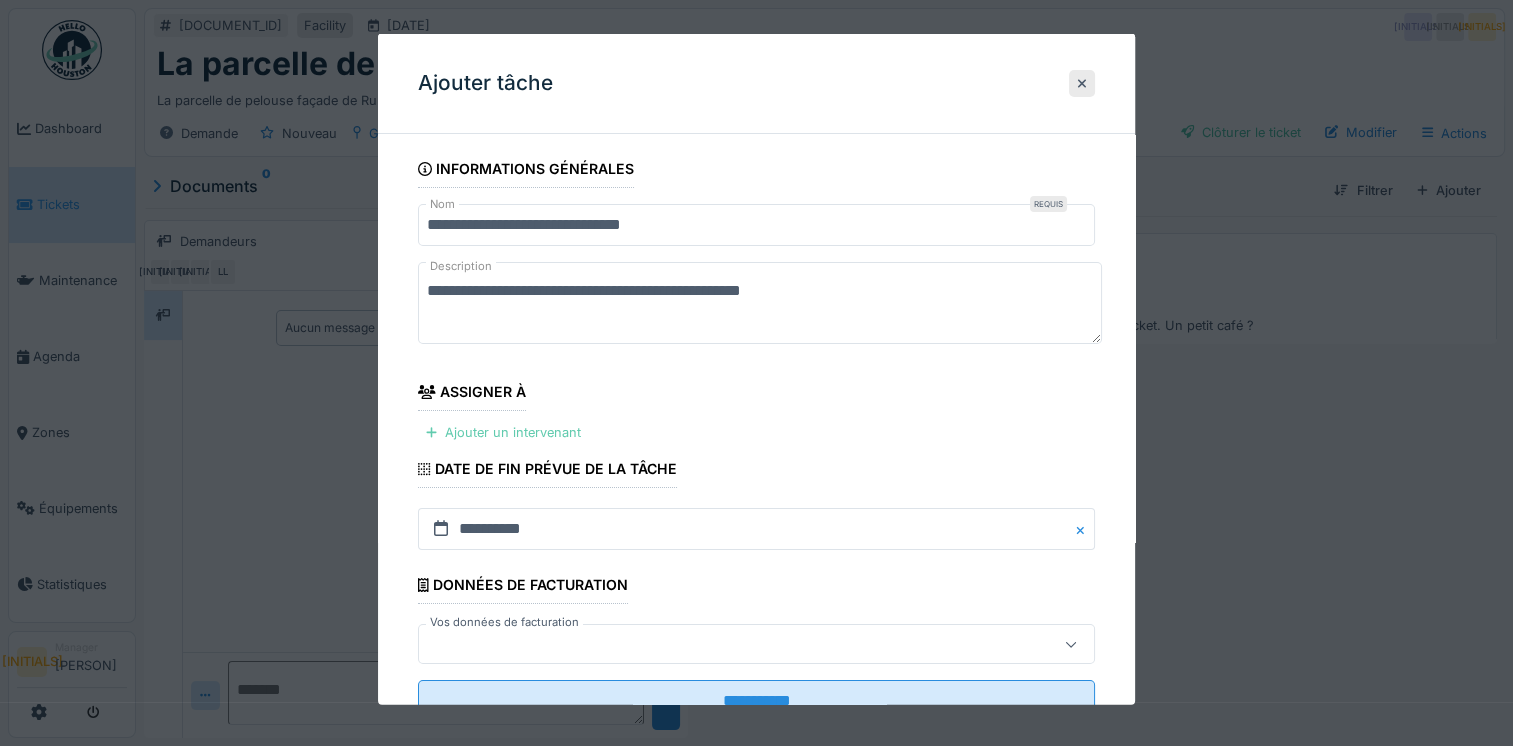 click on "Ajouter un intervenant" at bounding box center (503, 432) 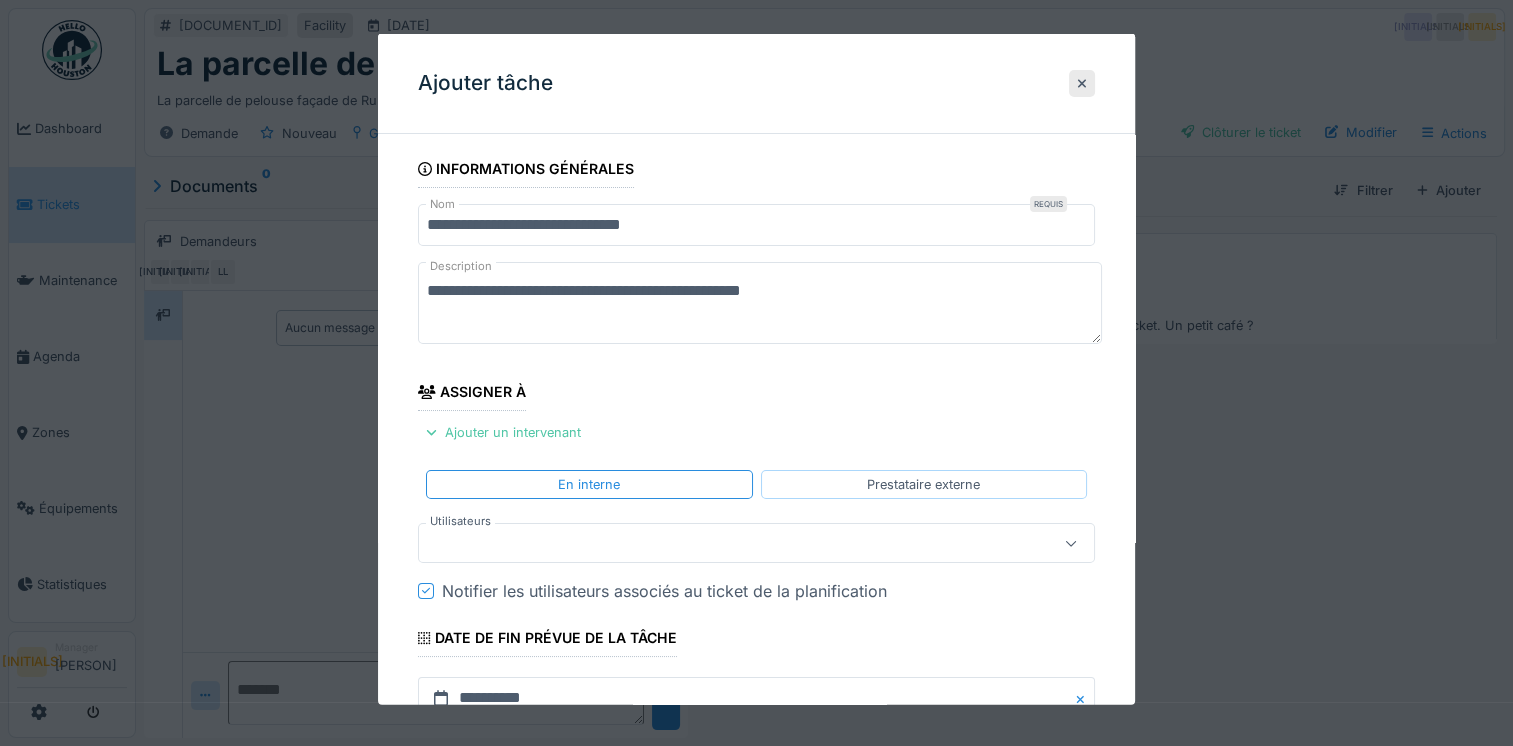 click on "Prestataire externe" at bounding box center [923, 484] 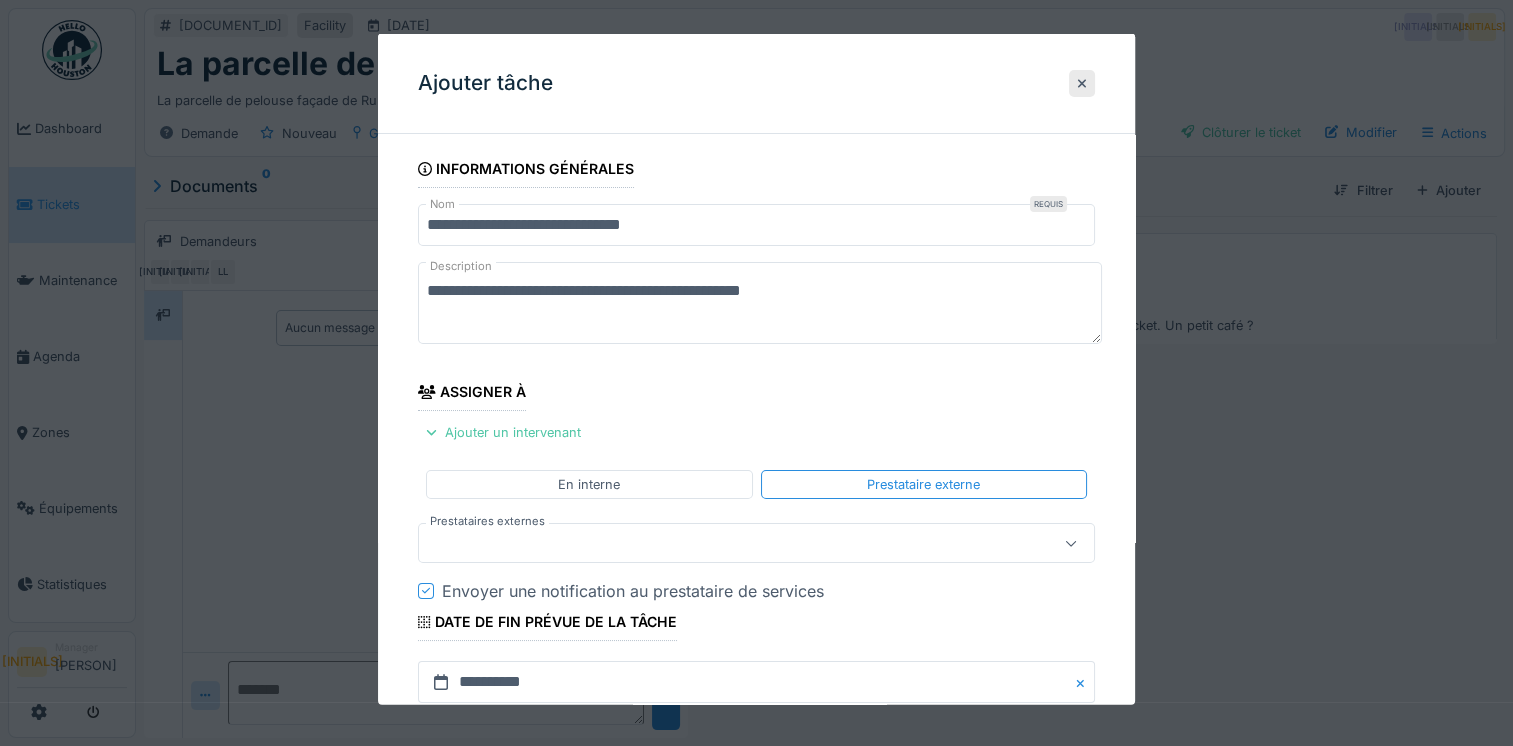 click at bounding box center (722, 543) 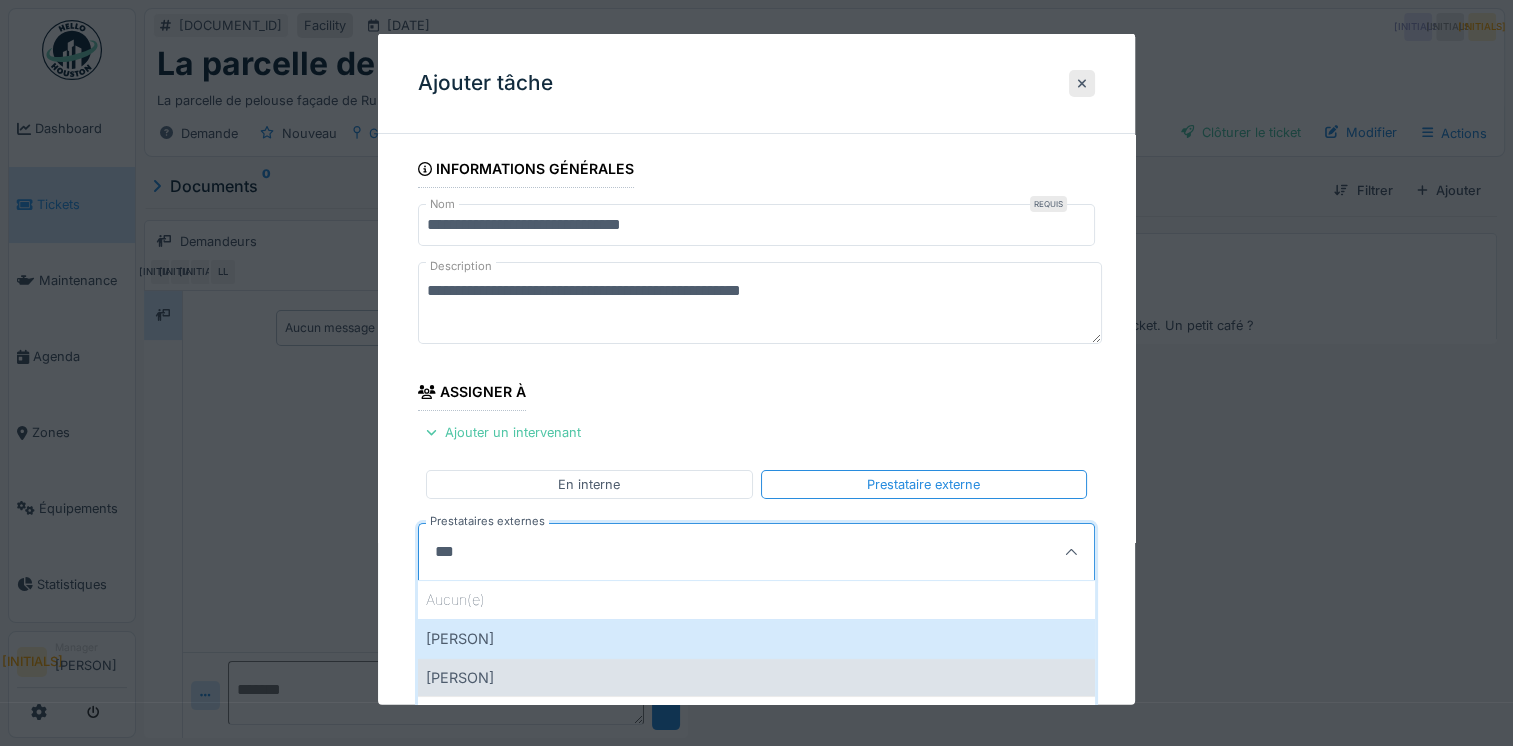 type on "***" 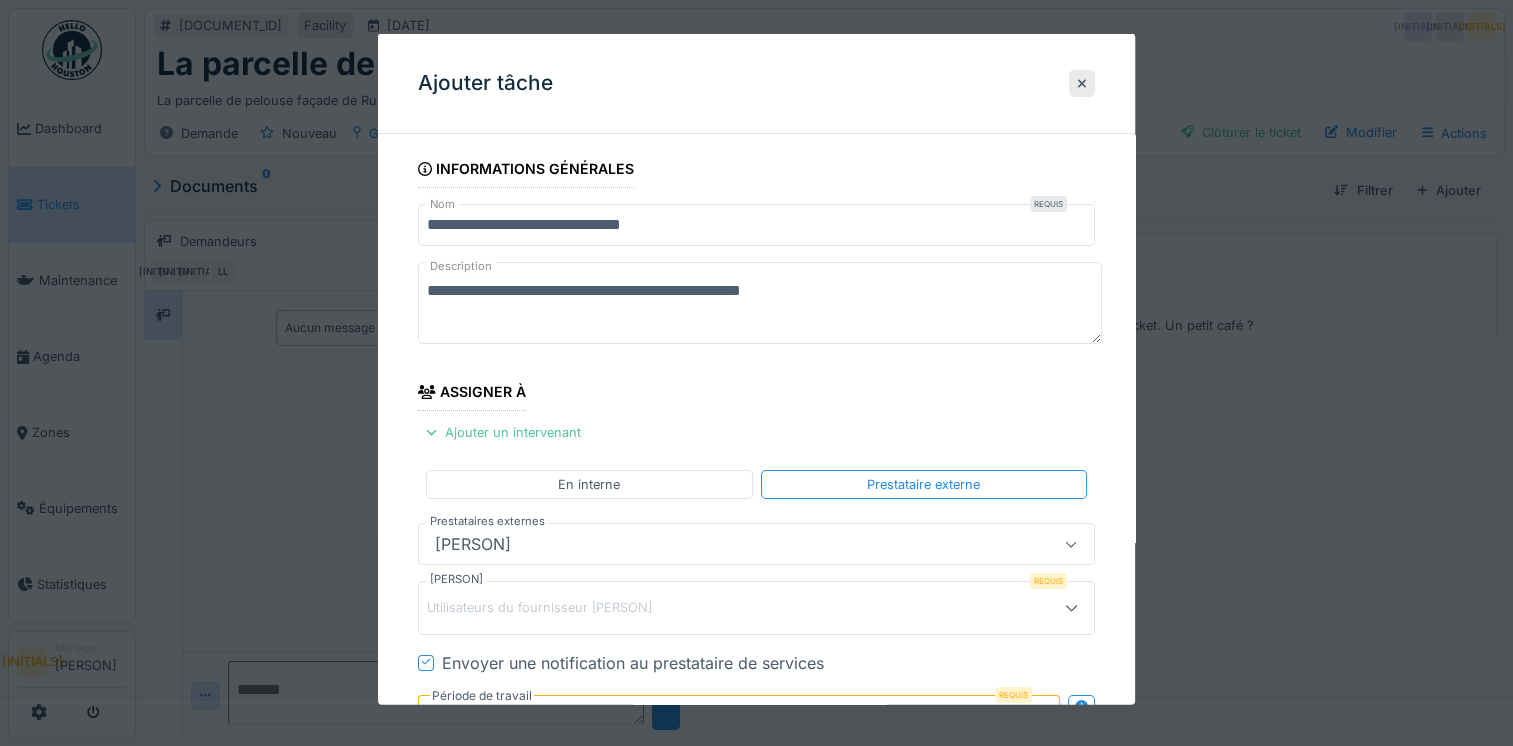 click on "Emmanuel Dumez" at bounding box center (722, 544) 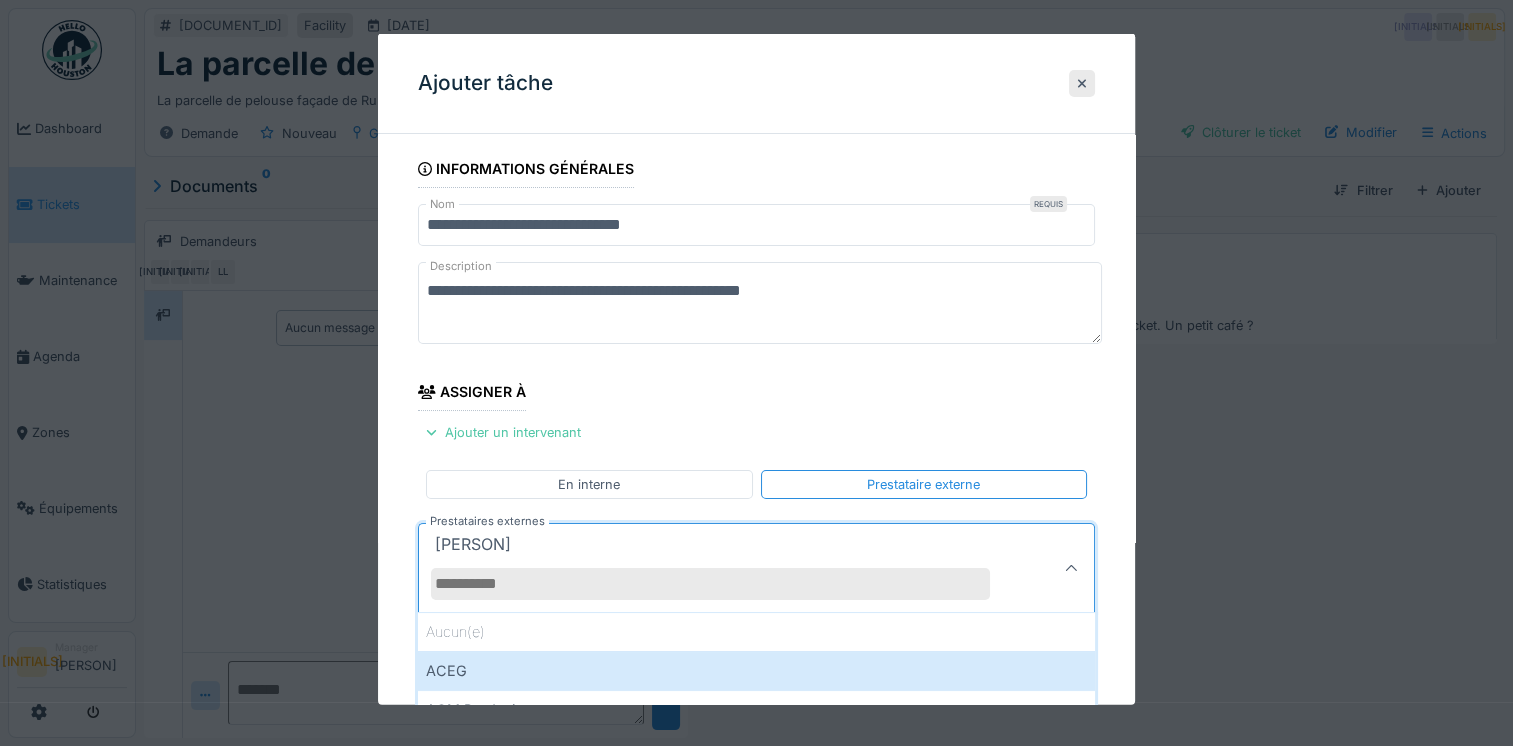 click on "Emmanuel Dumez" at bounding box center (722, 568) 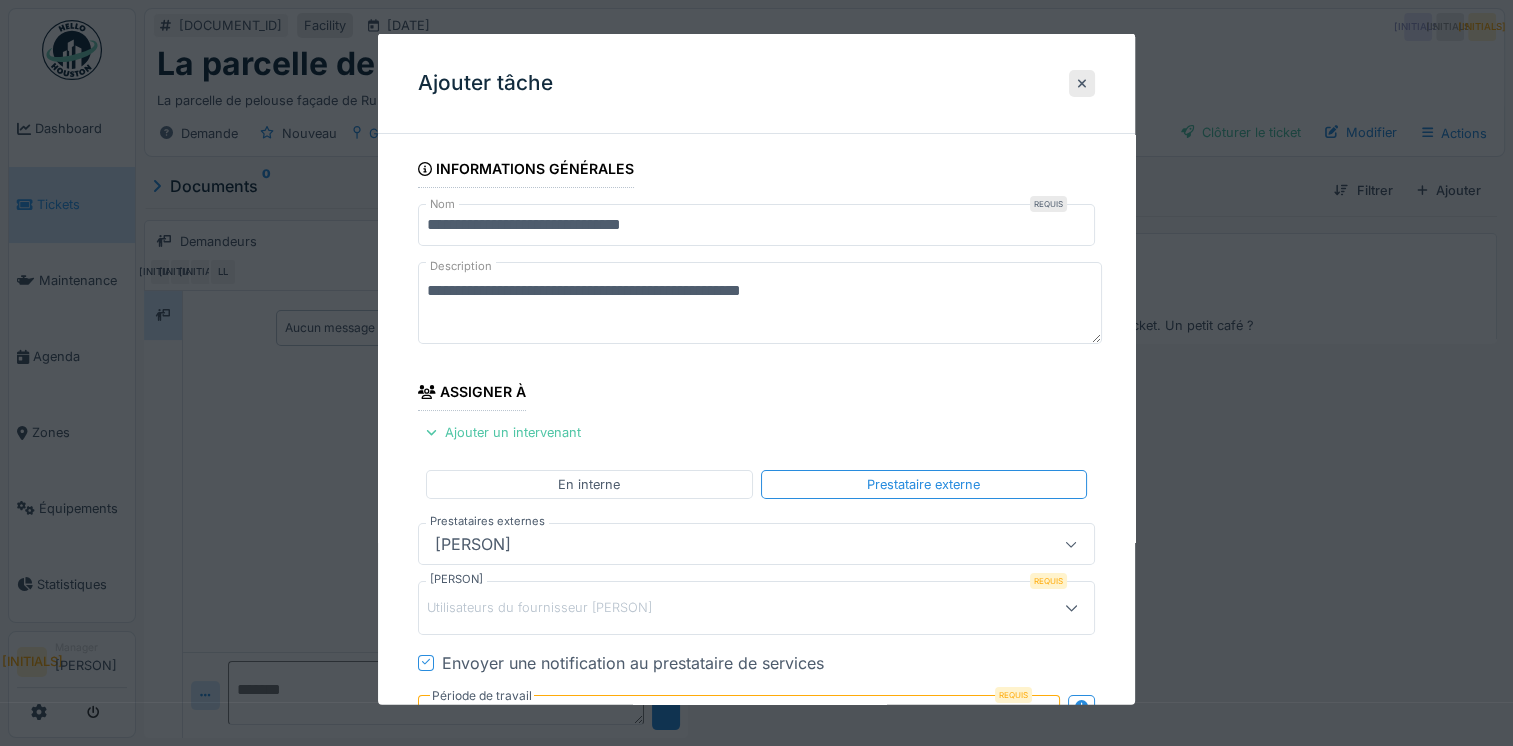 click on "Emmanuel Dumez" at bounding box center (722, 544) 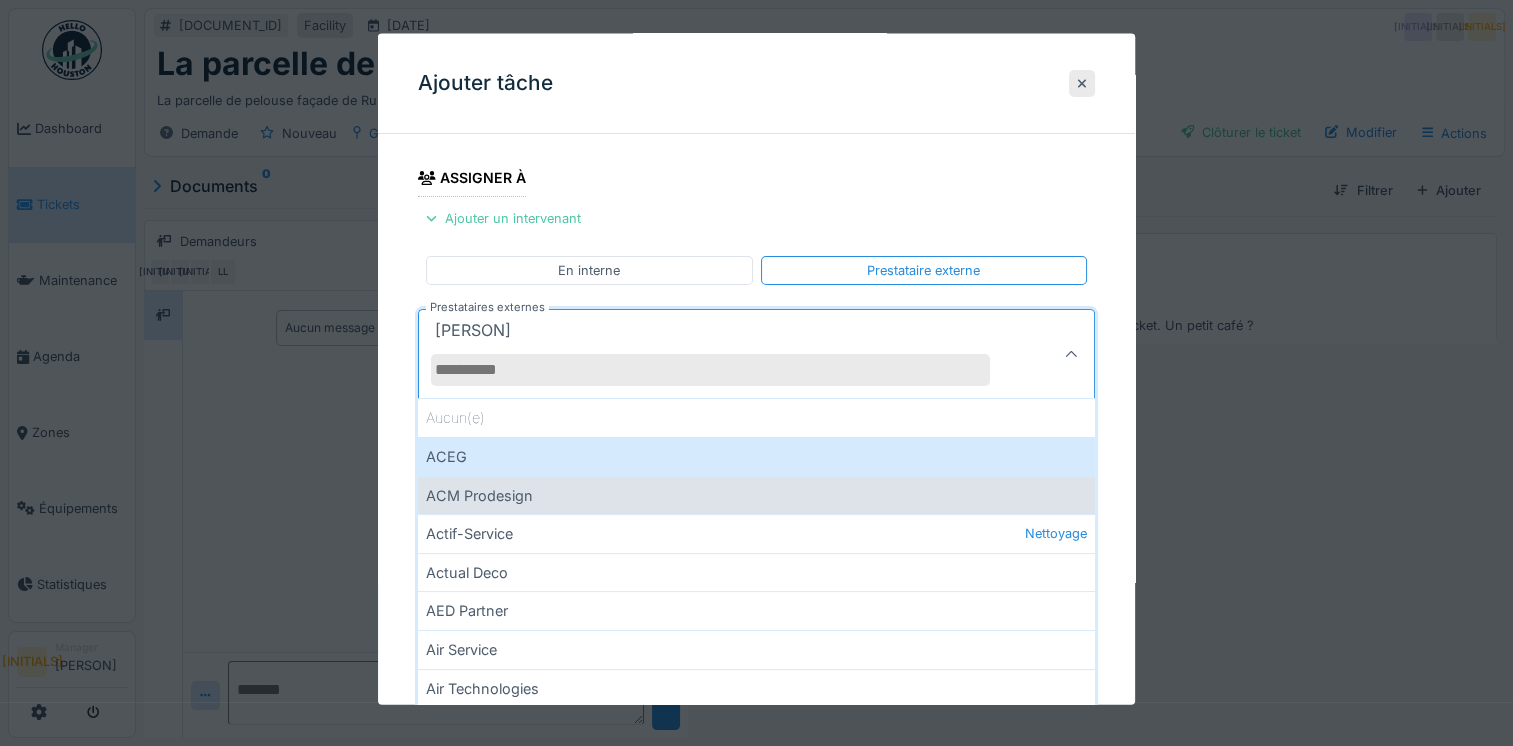 scroll, scrollTop: 233, scrollLeft: 0, axis: vertical 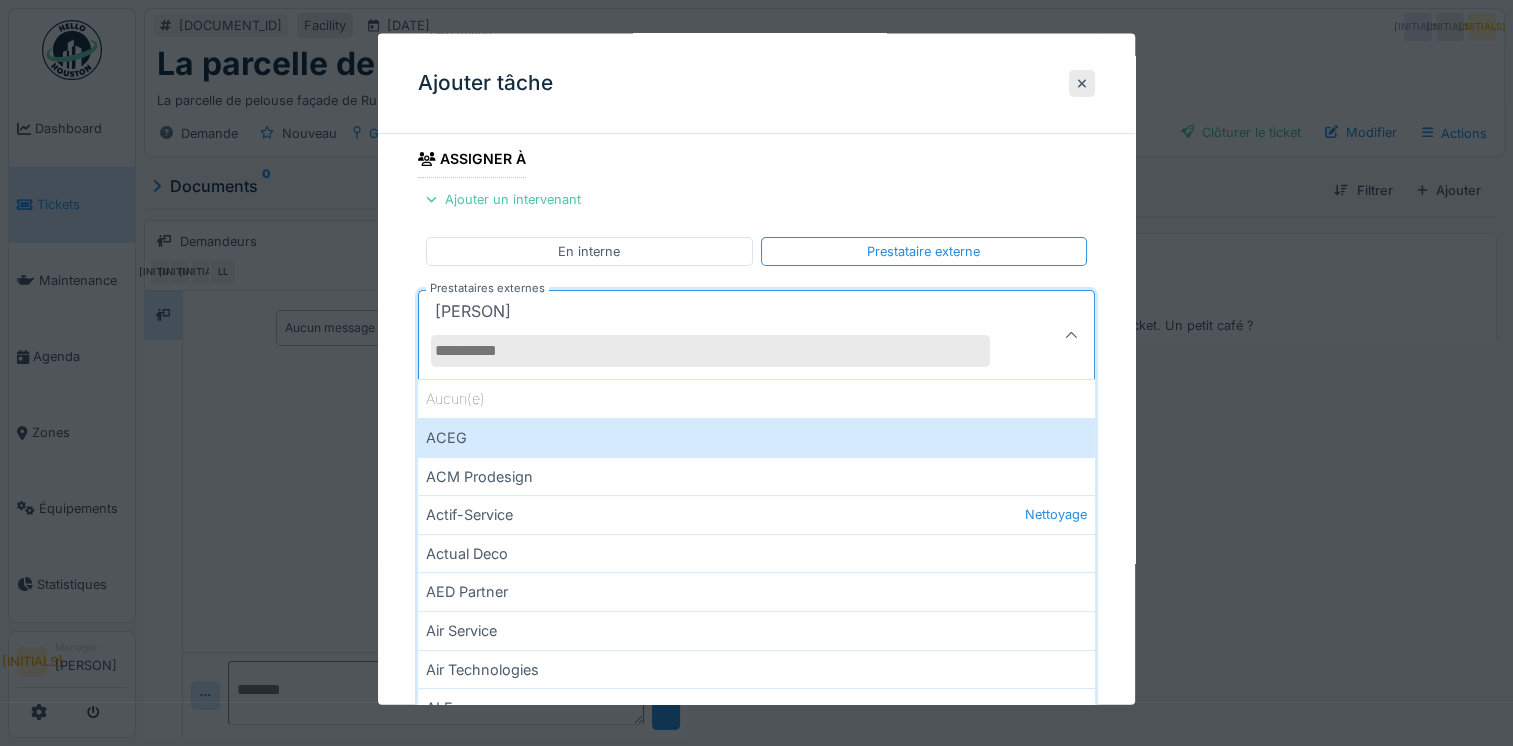 click on "**********" at bounding box center (756, 386) 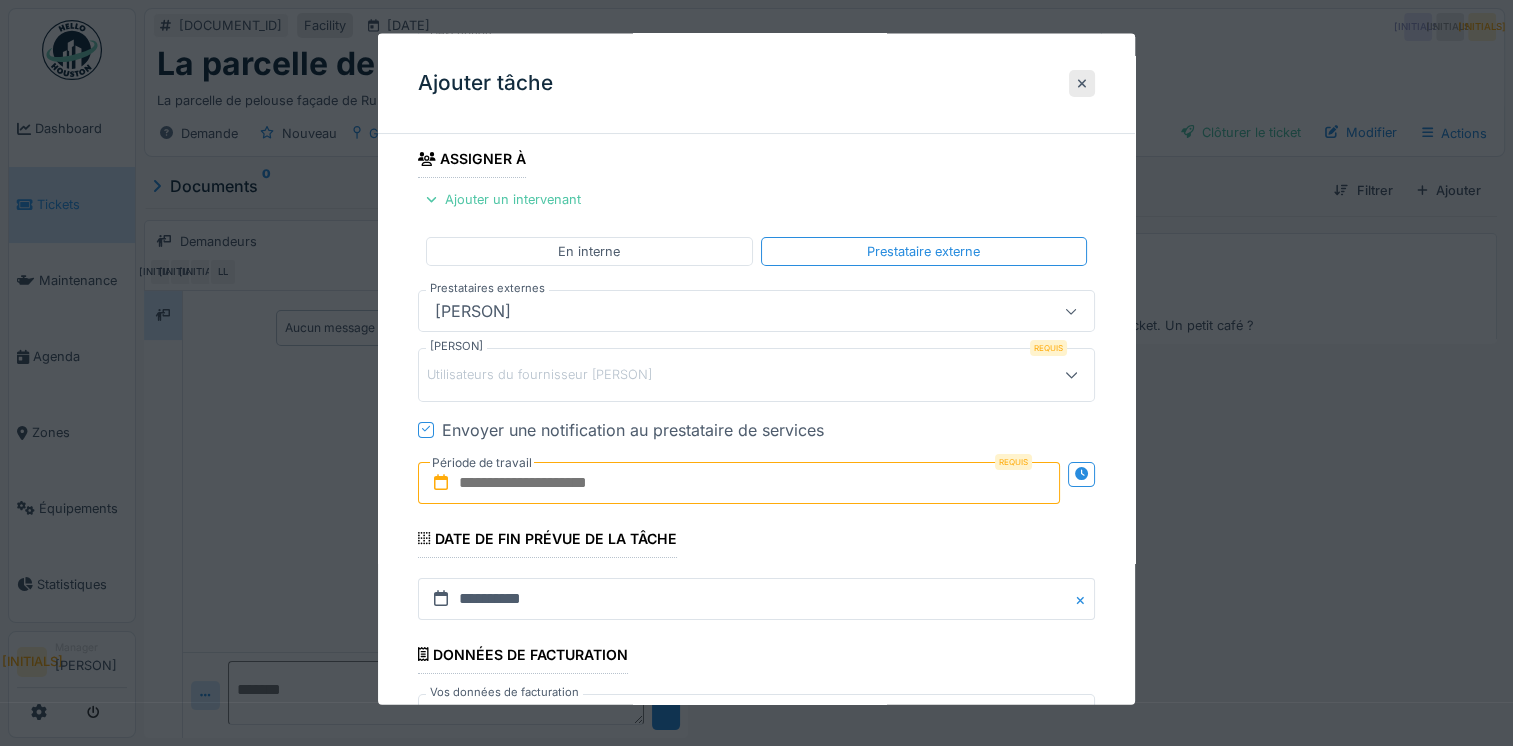 click on "Utilisateurs du fournisseur Emmanuel Dumez" at bounding box center (539, 374) 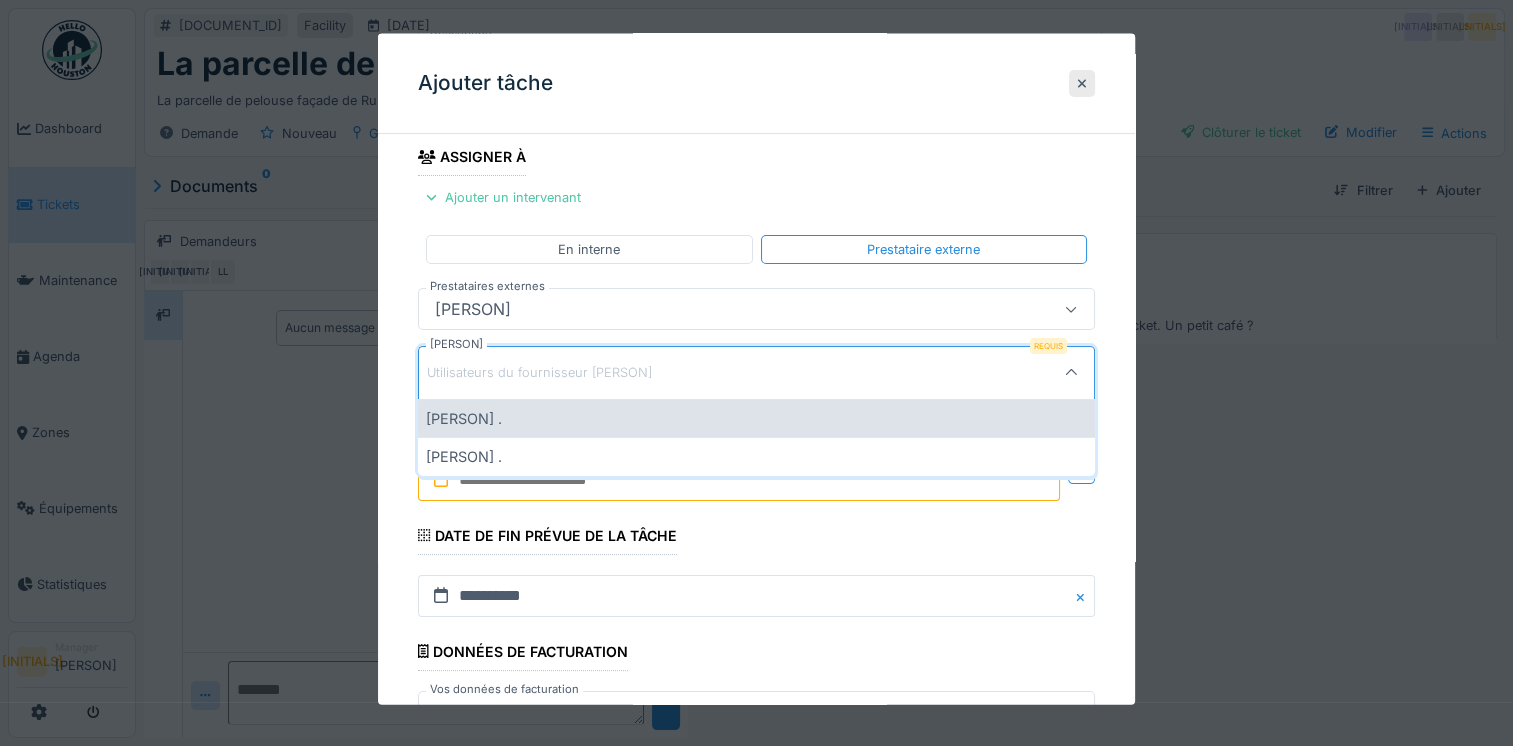 click on "Emmanuel dumez ." at bounding box center [756, 417] 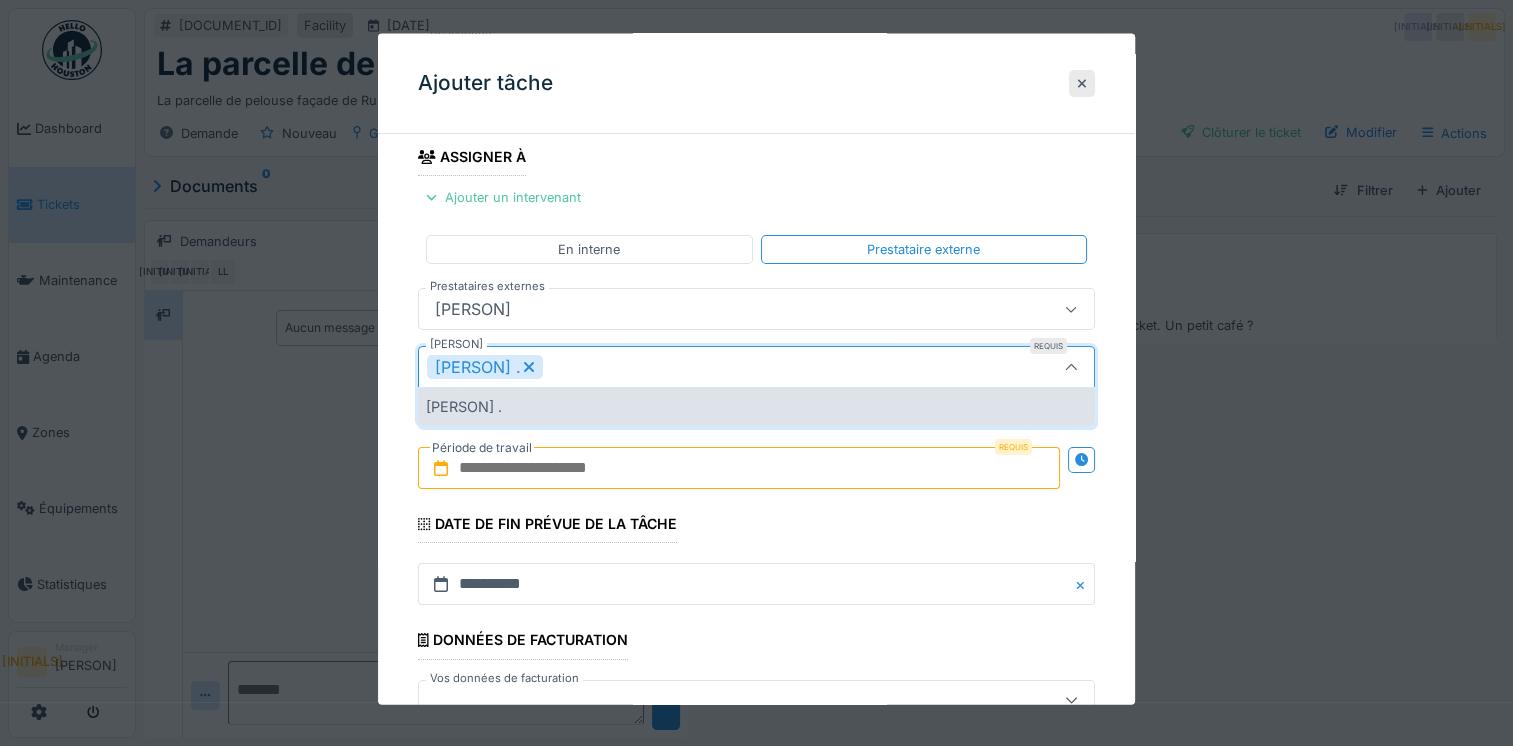 click on "Linda masquelier ." at bounding box center (756, 406) 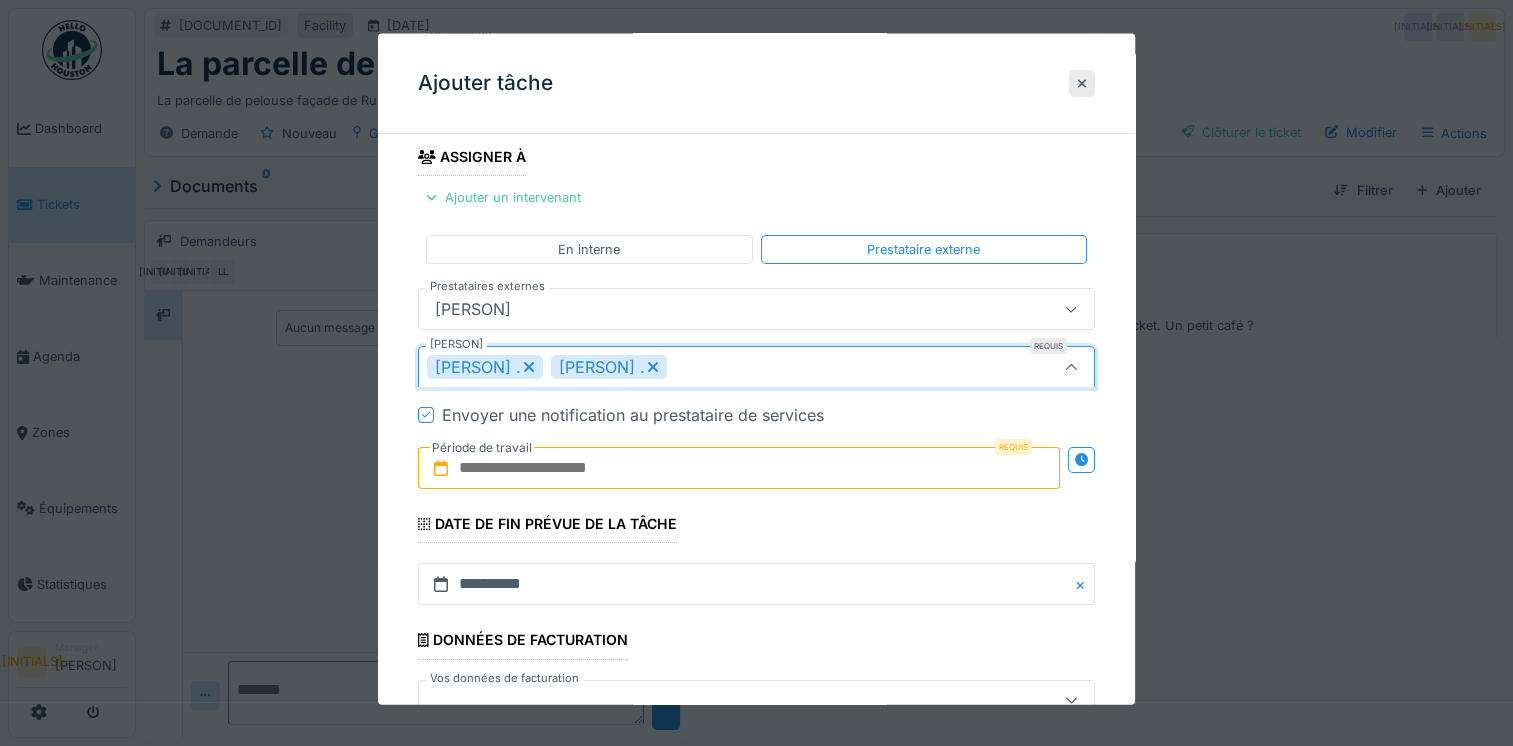 click at bounding box center [739, 468] 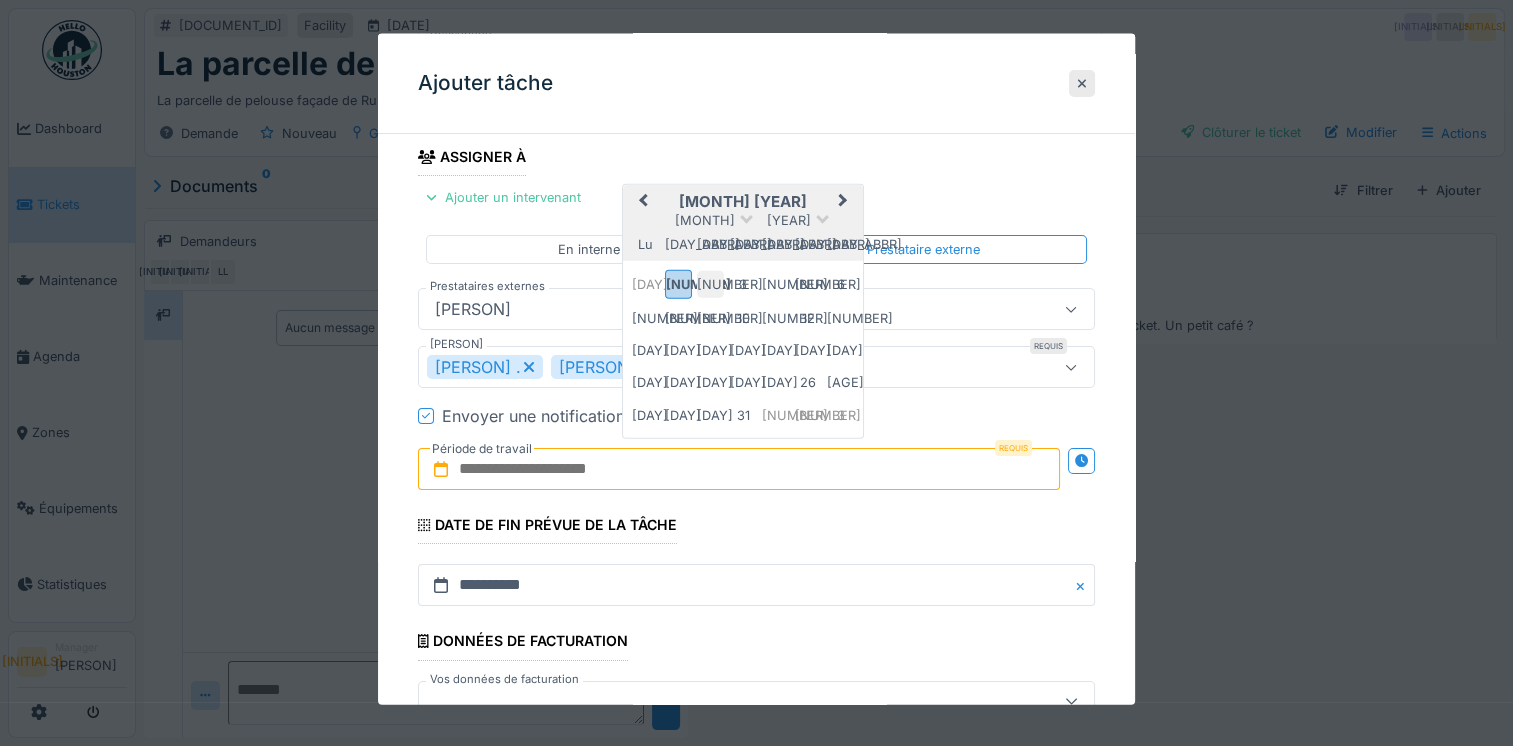 click on "2" at bounding box center [710, 283] 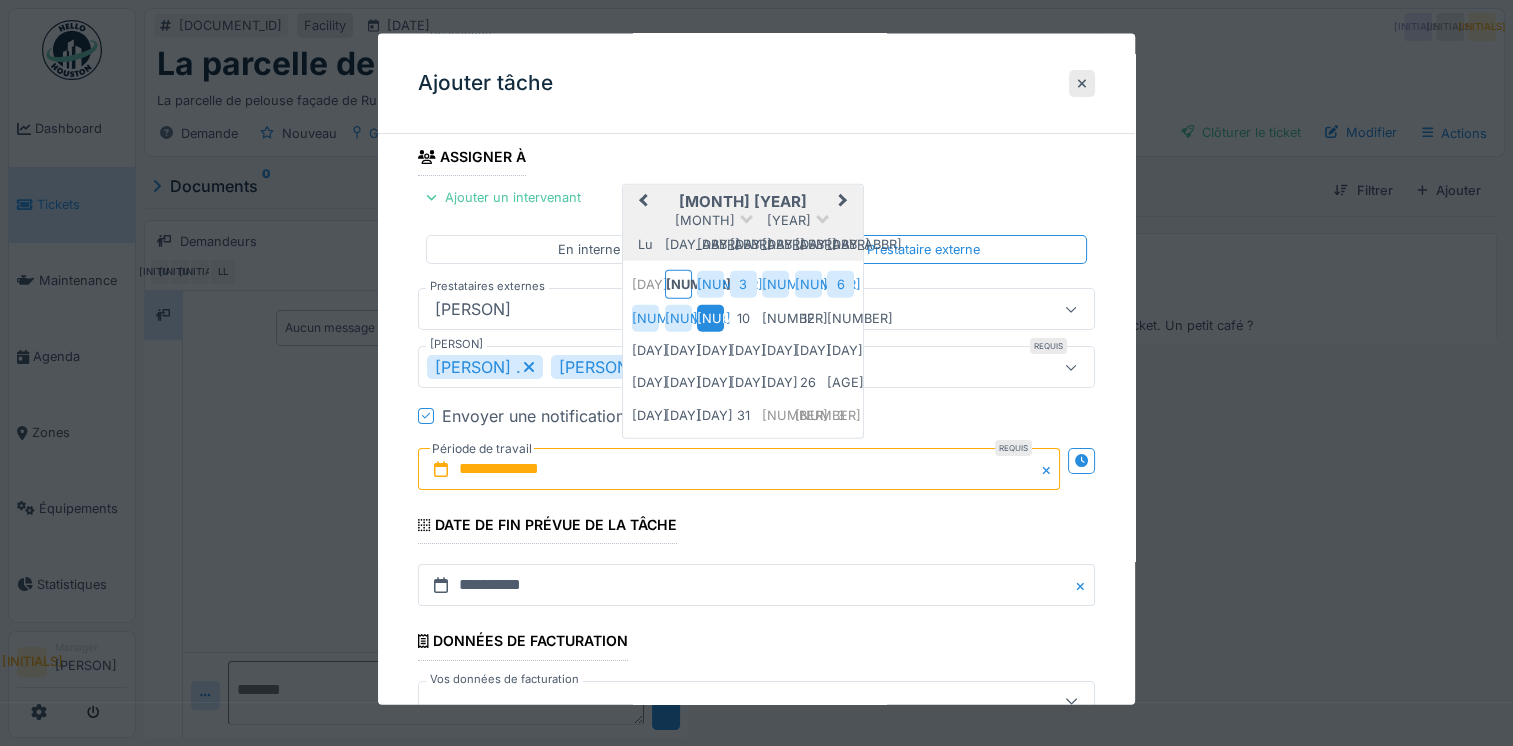 click on "9" at bounding box center [710, 317] 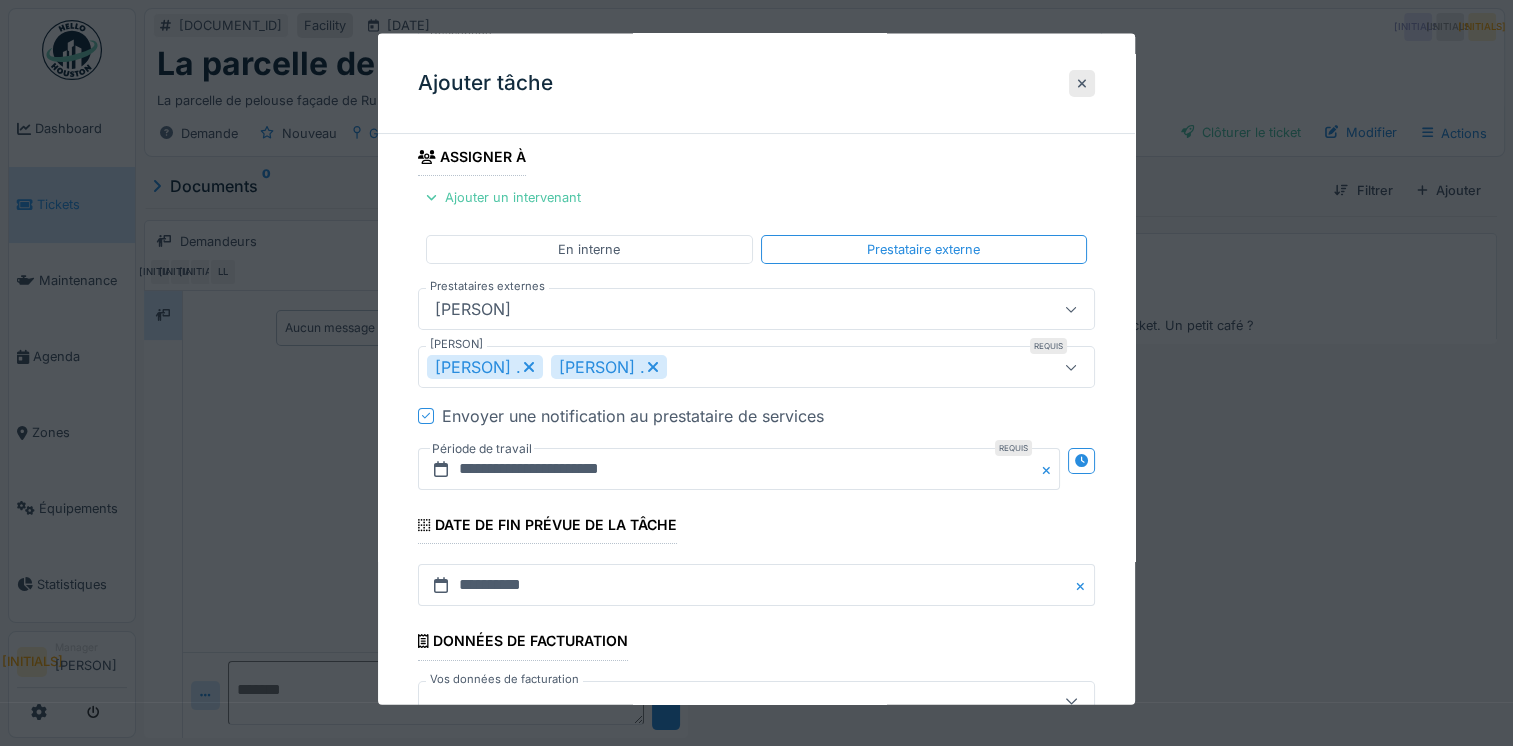 scroll, scrollTop: 360, scrollLeft: 0, axis: vertical 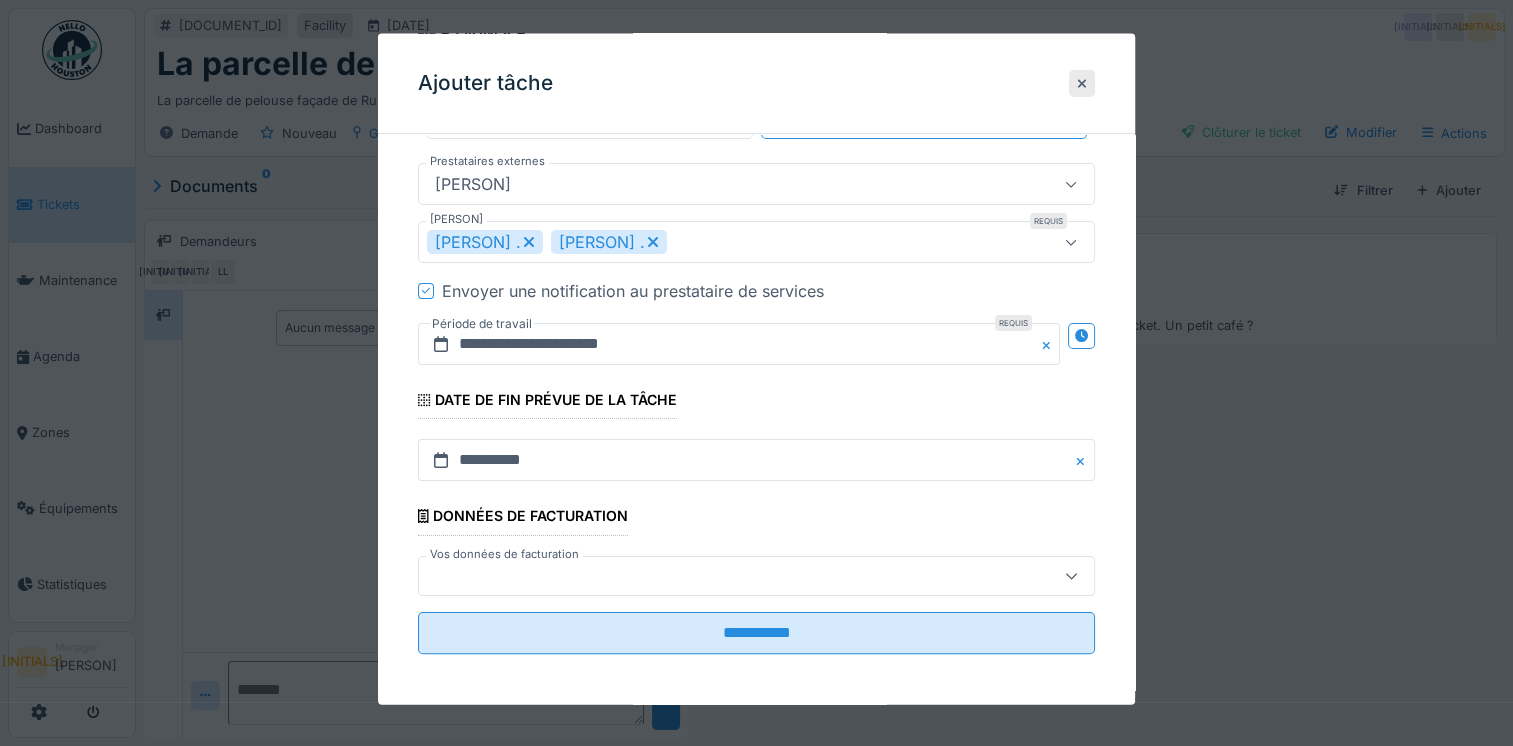click at bounding box center [722, 575] 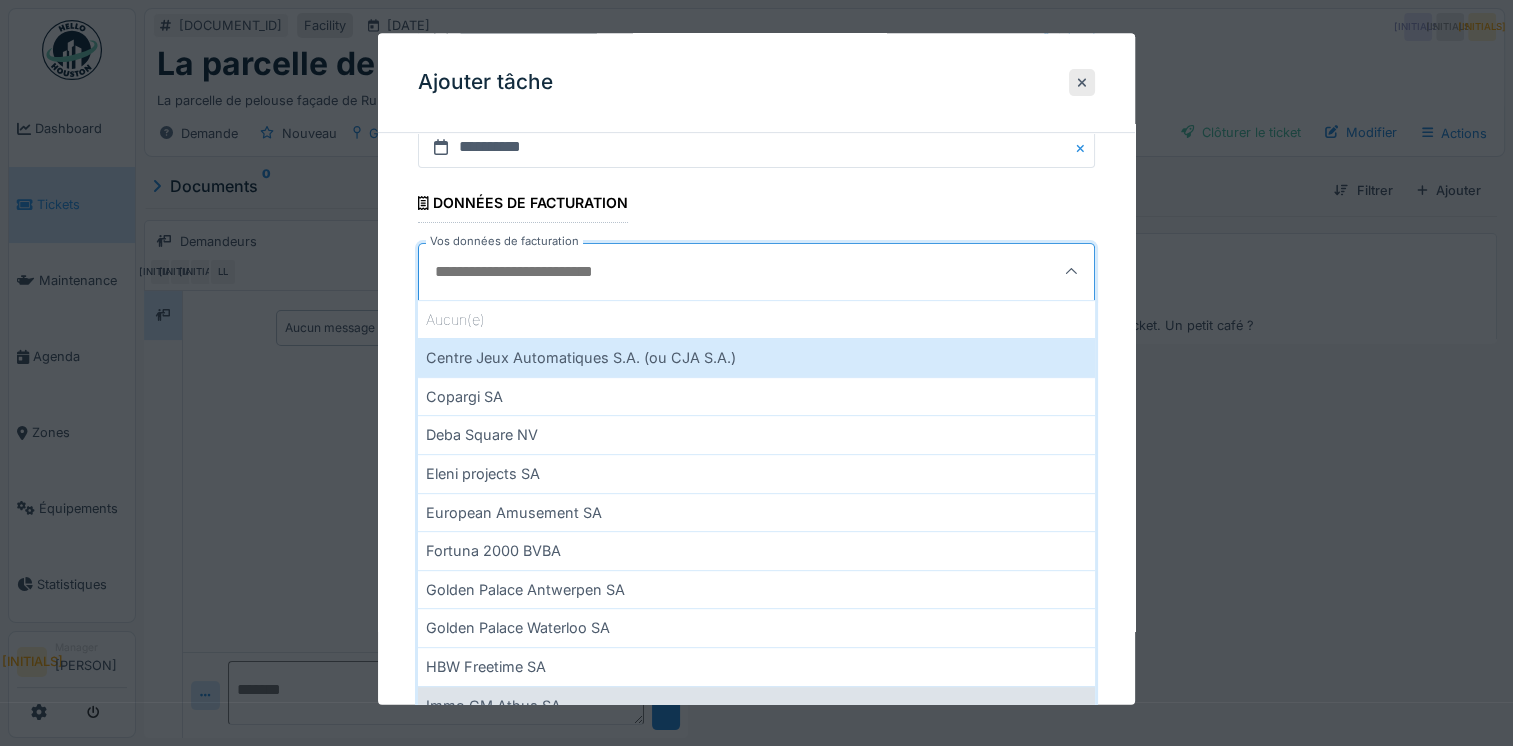 scroll, scrollTop: 826, scrollLeft: 0, axis: vertical 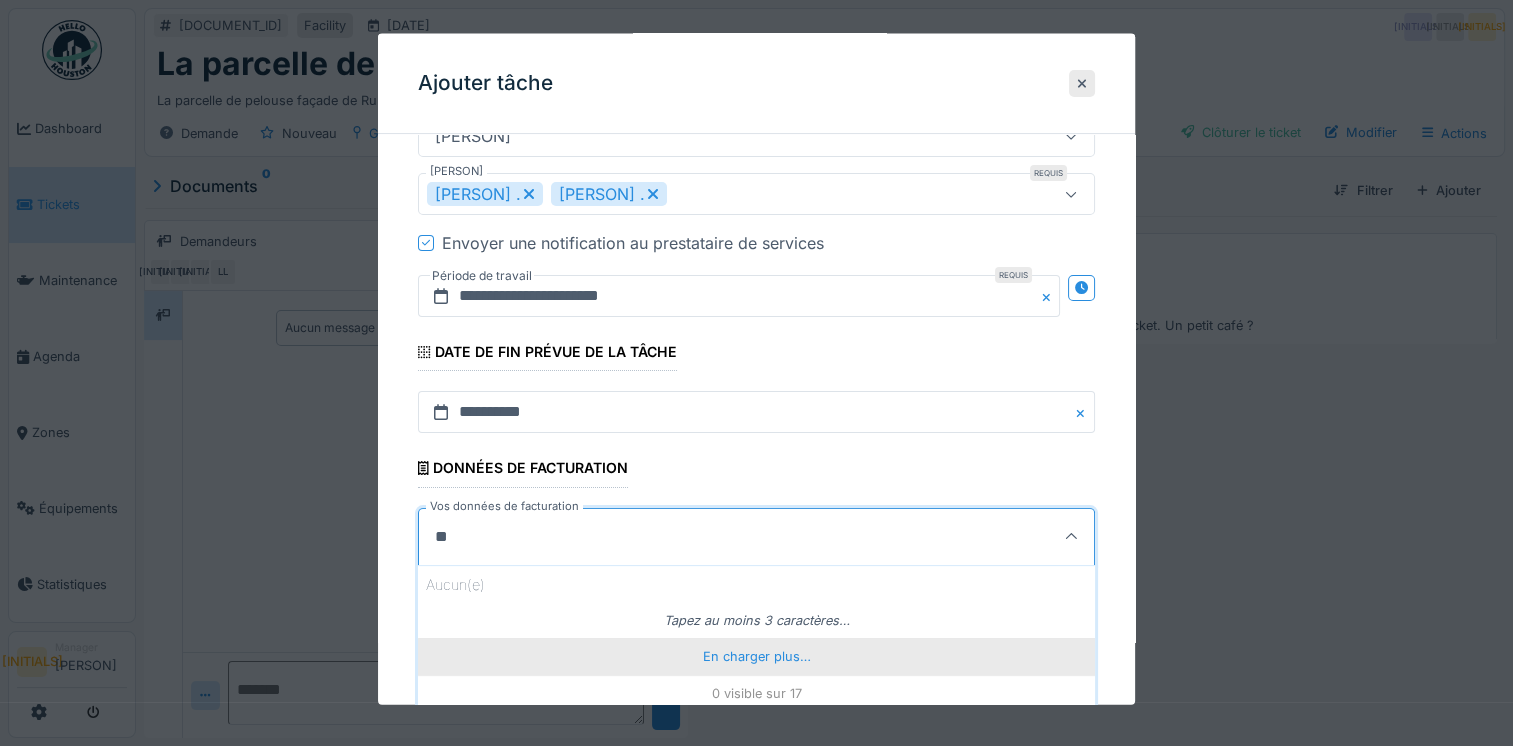 click on "En charger plus…" at bounding box center (756, 656) 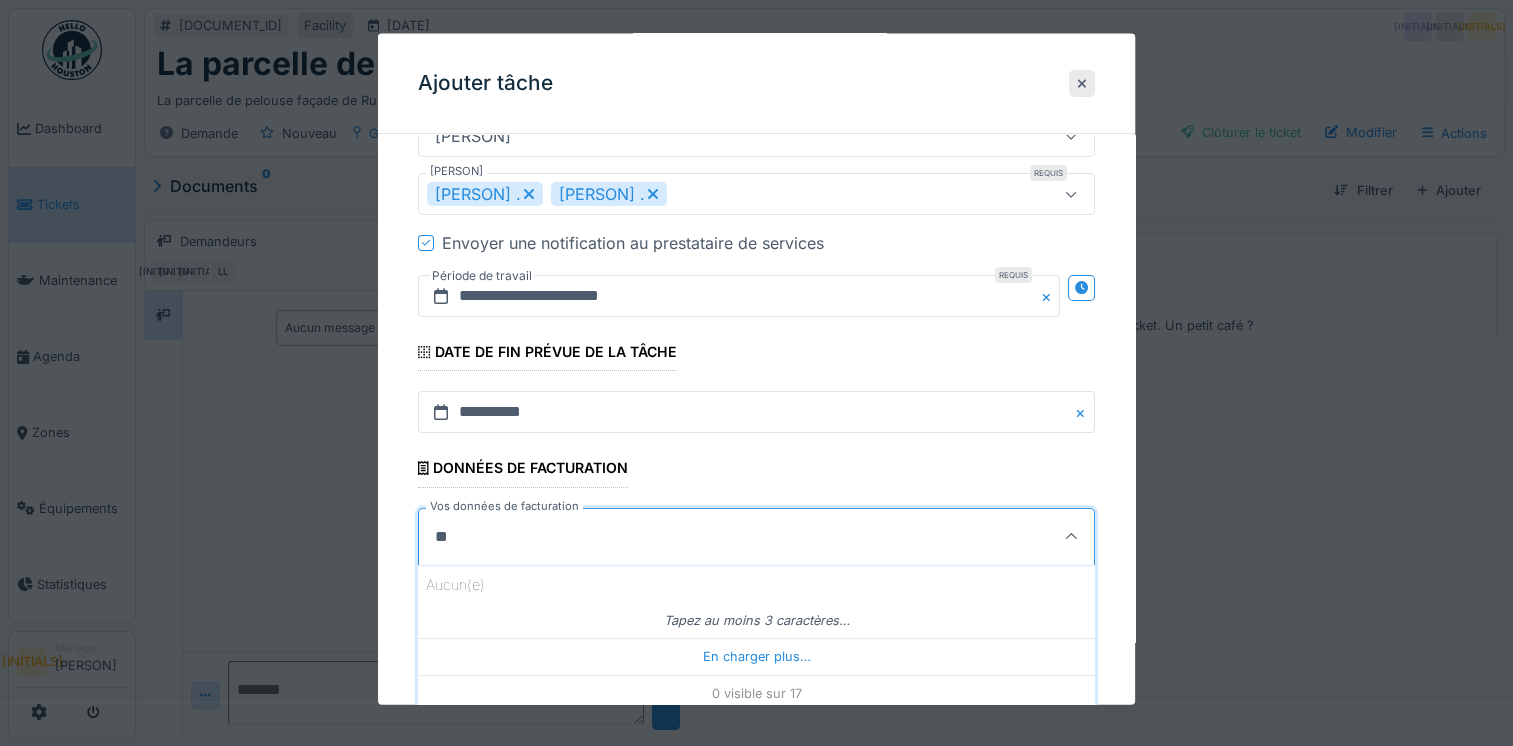 click on "**" at bounding box center (710, 536) 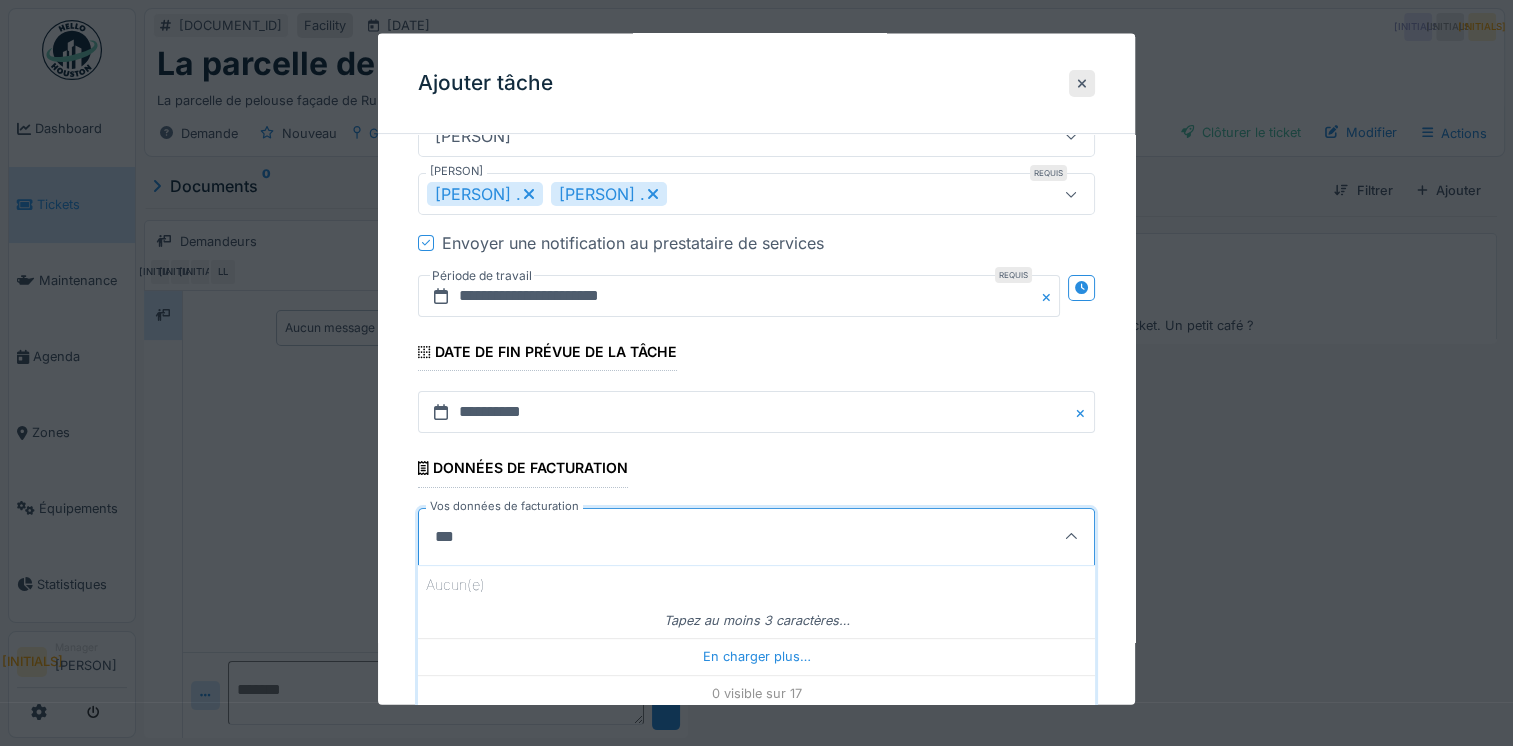 scroll, scrollTop: 376, scrollLeft: 0, axis: vertical 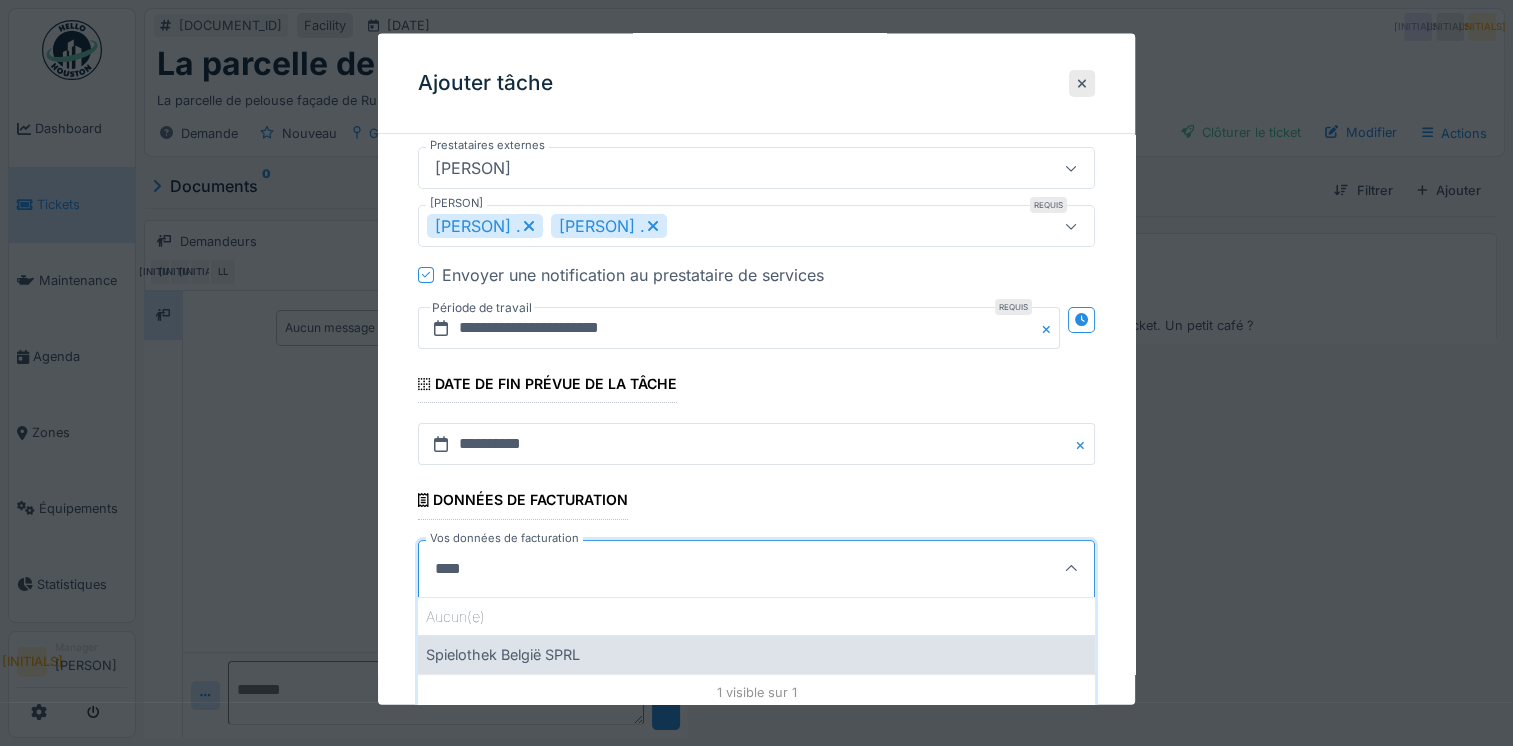 type on "****" 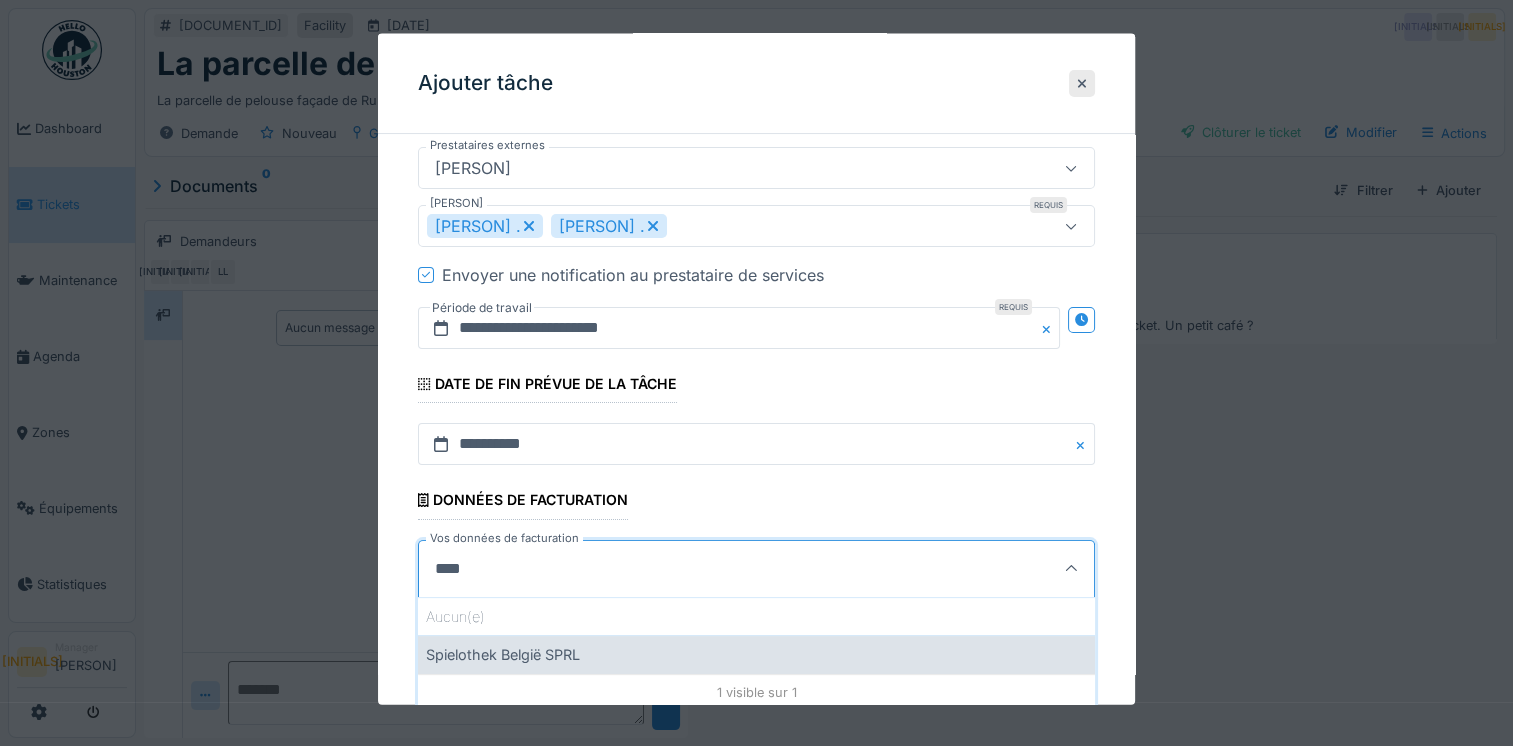 click on "Spielothek België SPRL" at bounding box center (756, 654) 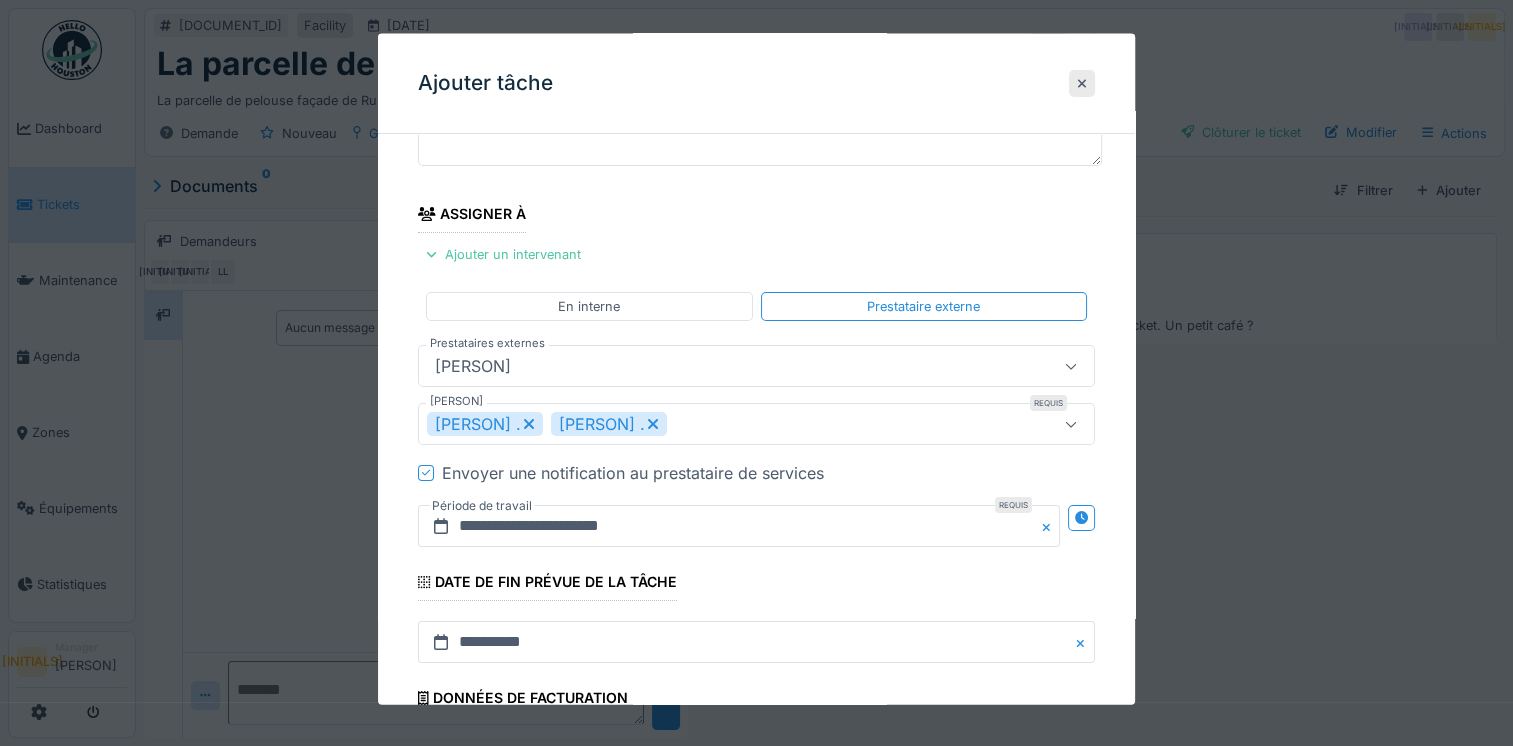 scroll, scrollTop: 0, scrollLeft: 0, axis: both 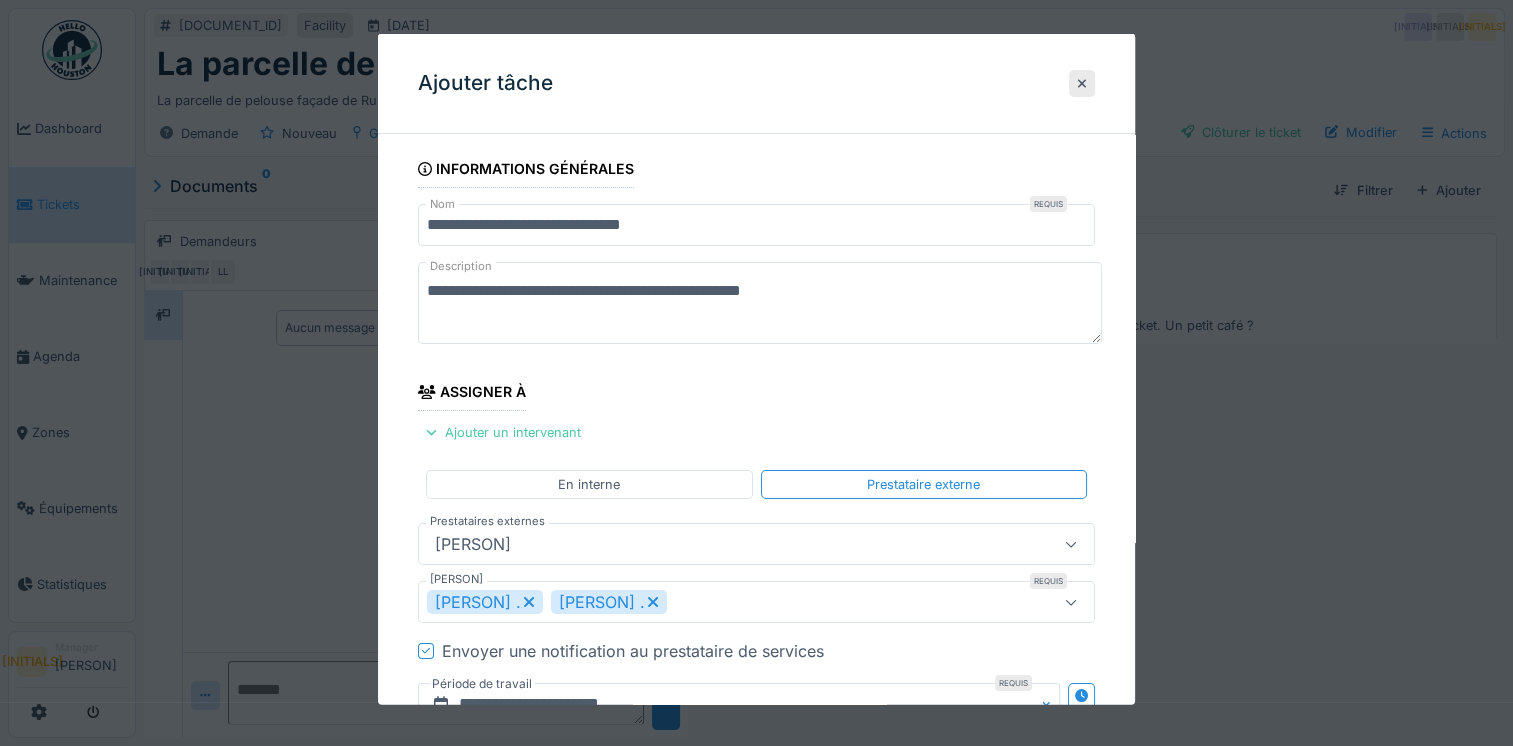 drag, startPoint x: 421, startPoint y: 287, endPoint x: 1044, endPoint y: 364, distance: 627.7404 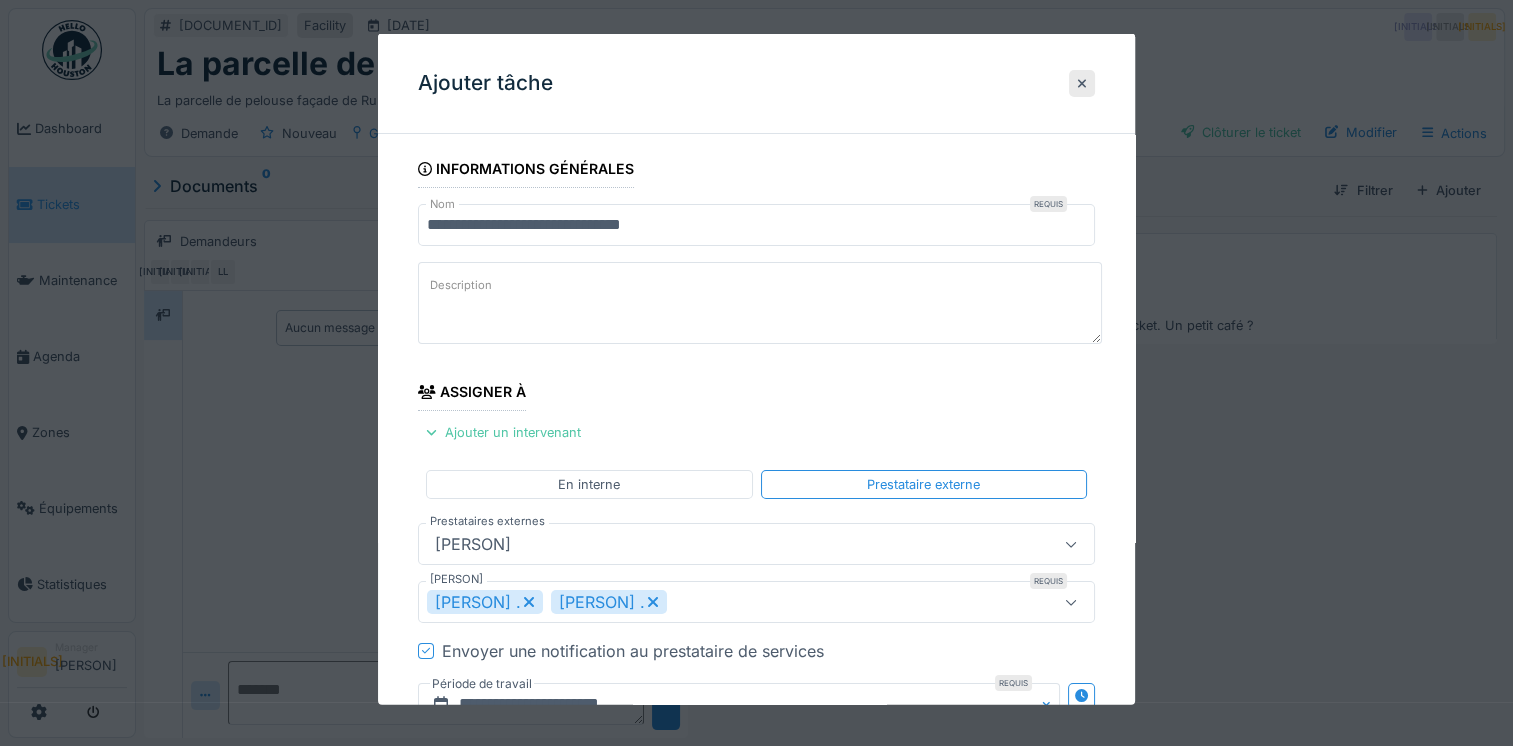 paste on "**********" 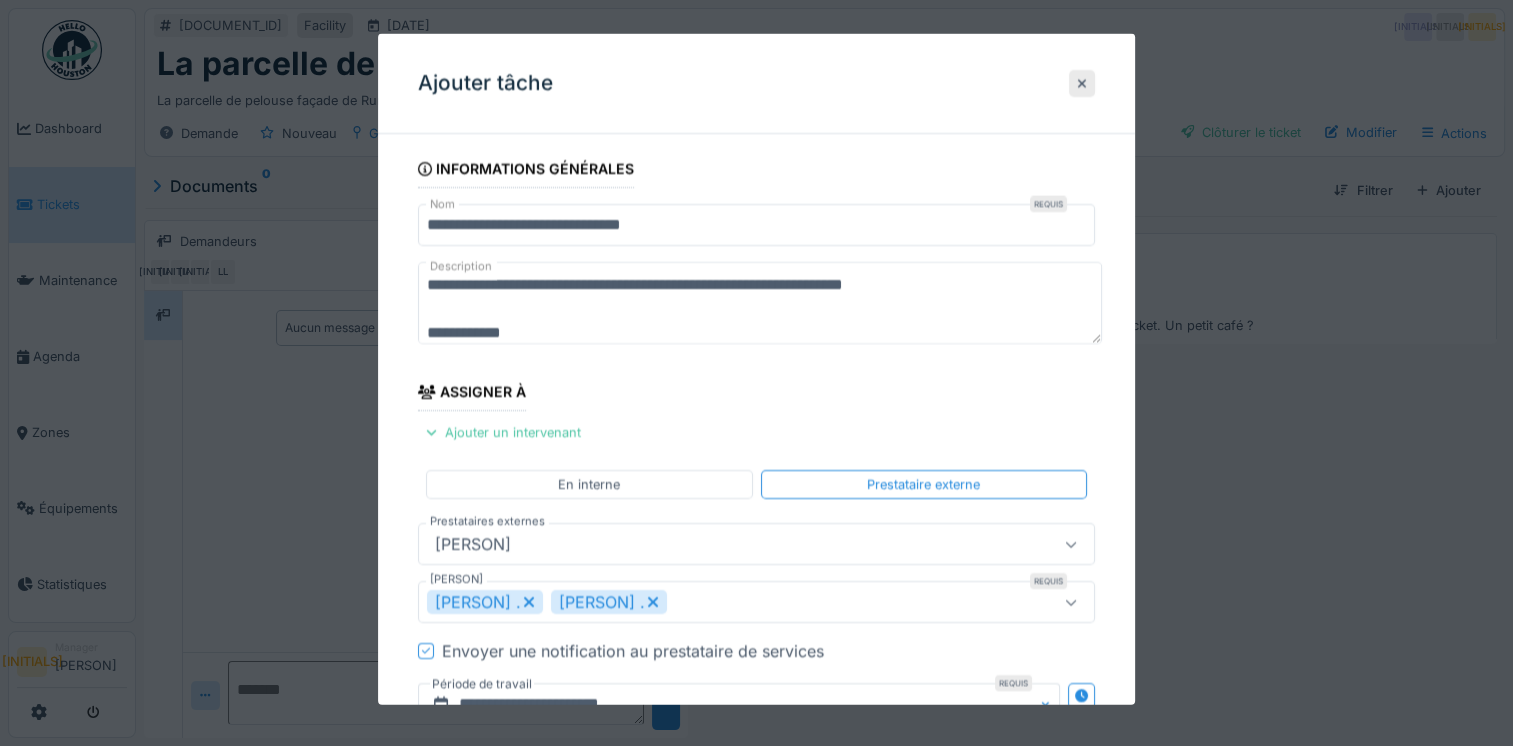 scroll, scrollTop: 0, scrollLeft: 0, axis: both 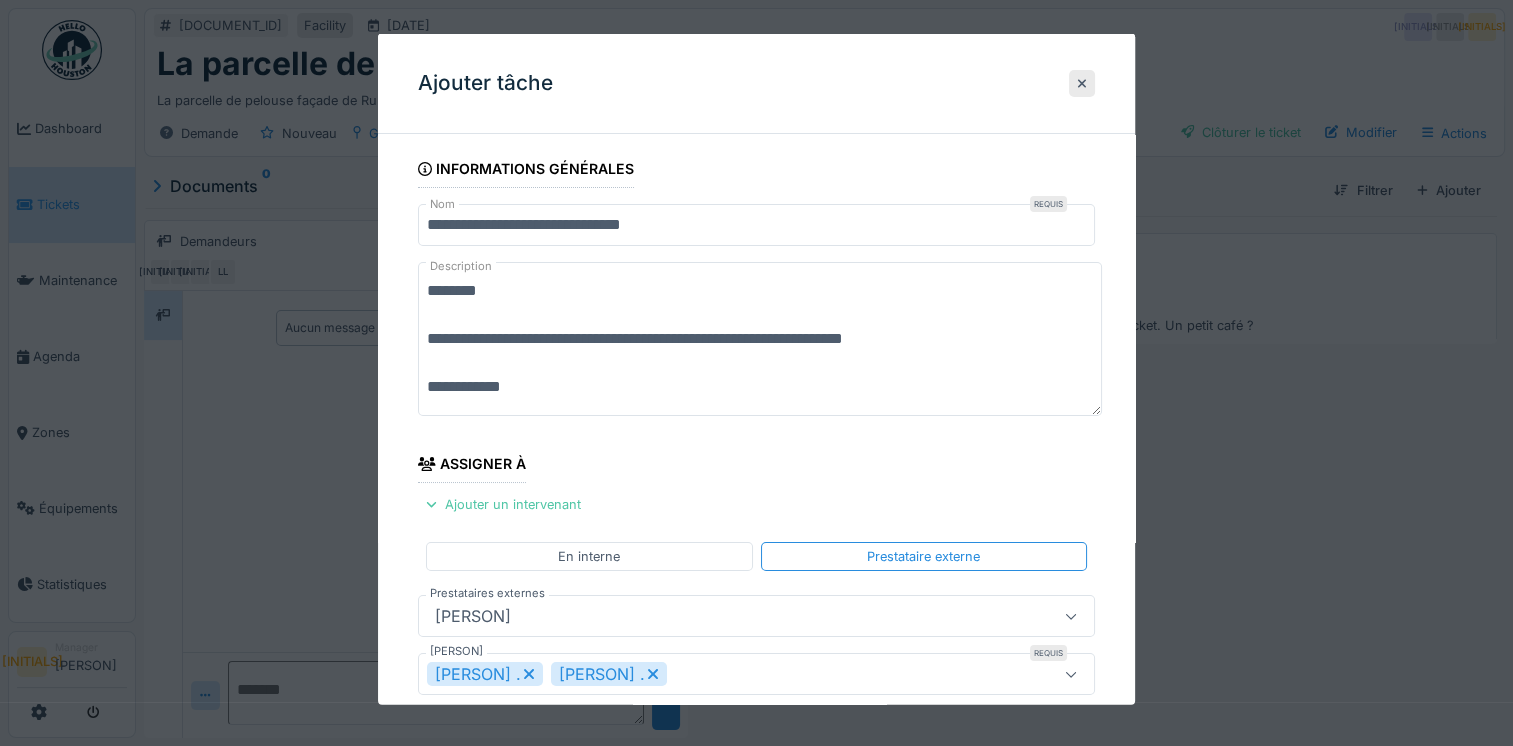 click on "**********" at bounding box center [760, 339] 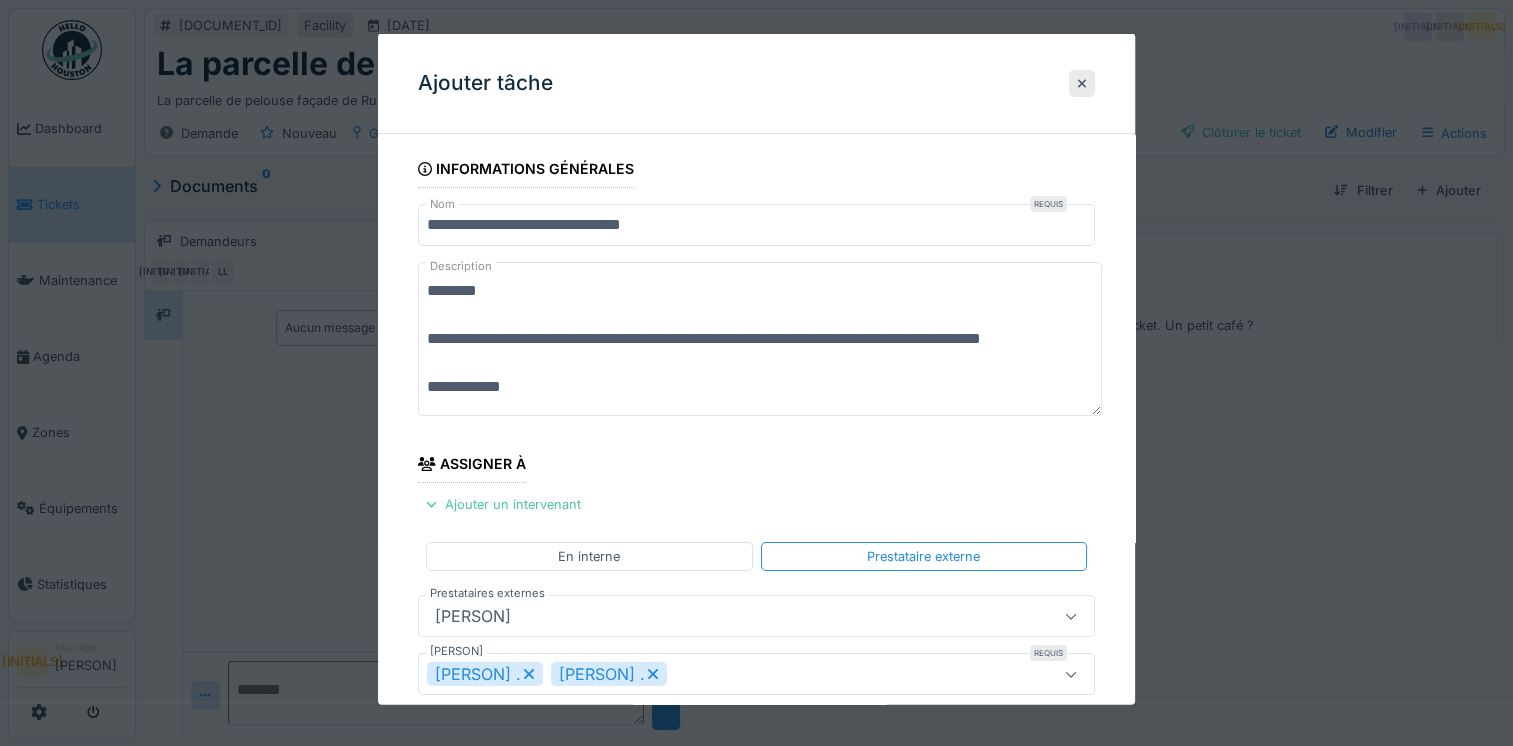 click on "**********" at bounding box center [756, 627] 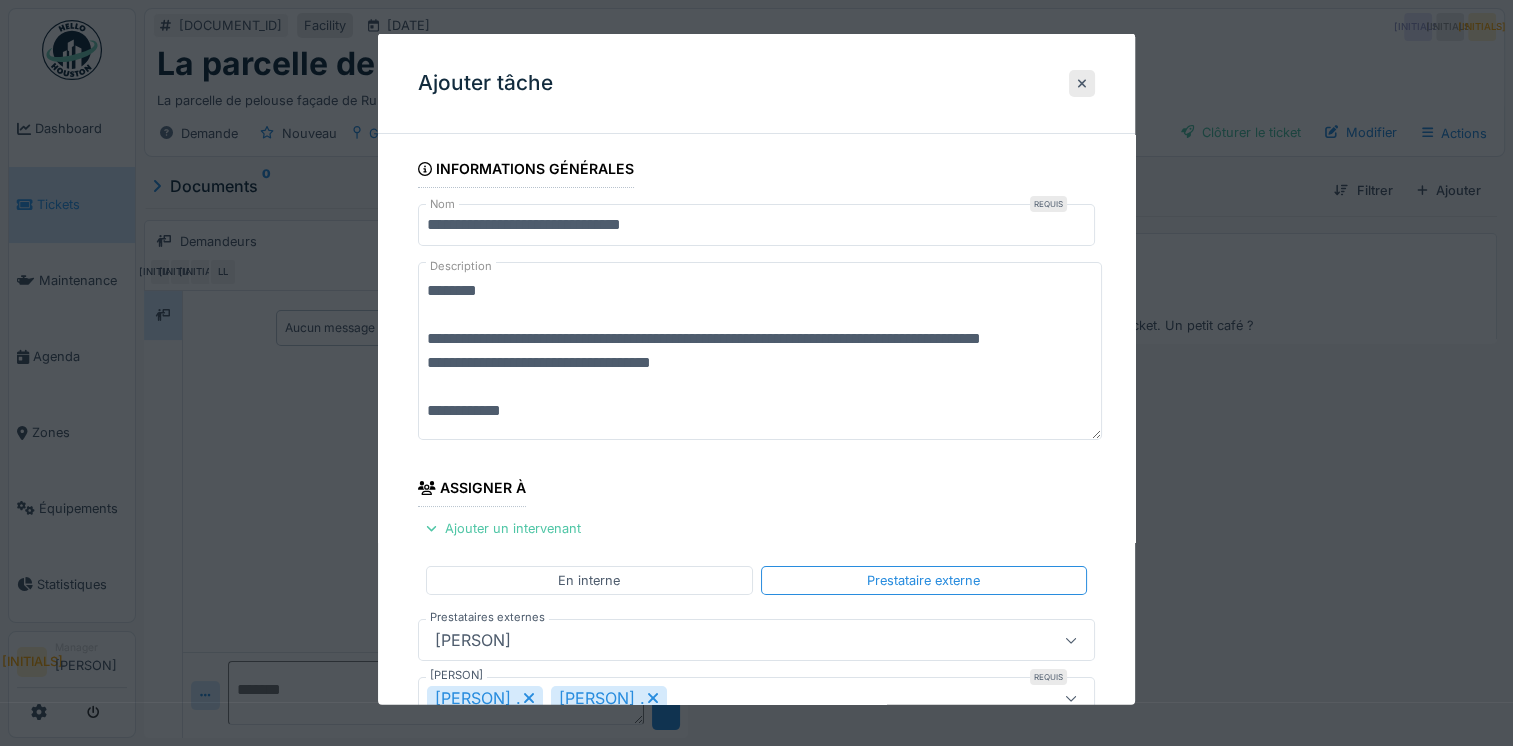 scroll, scrollTop: 0, scrollLeft: 0, axis: both 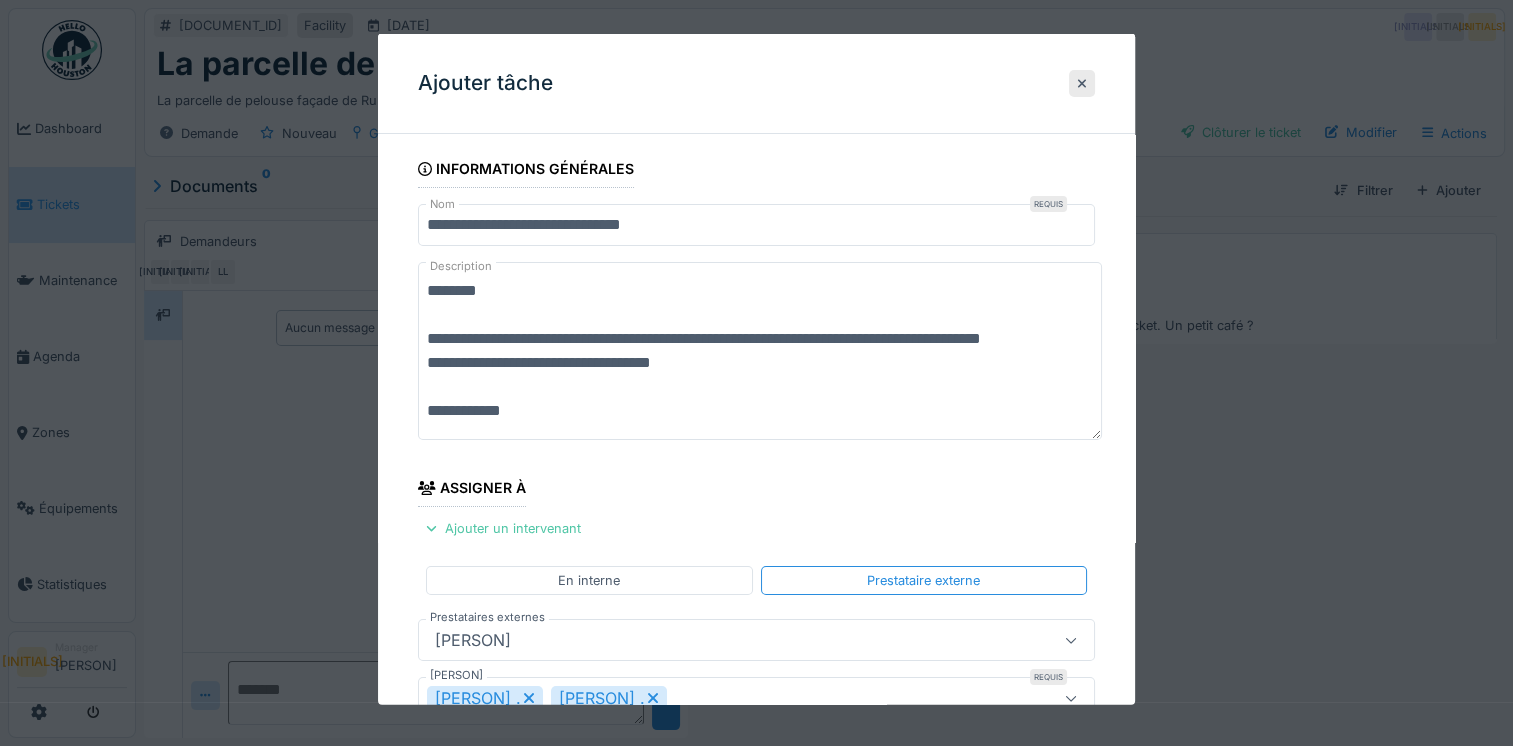 click on "**********" at bounding box center (760, 351) 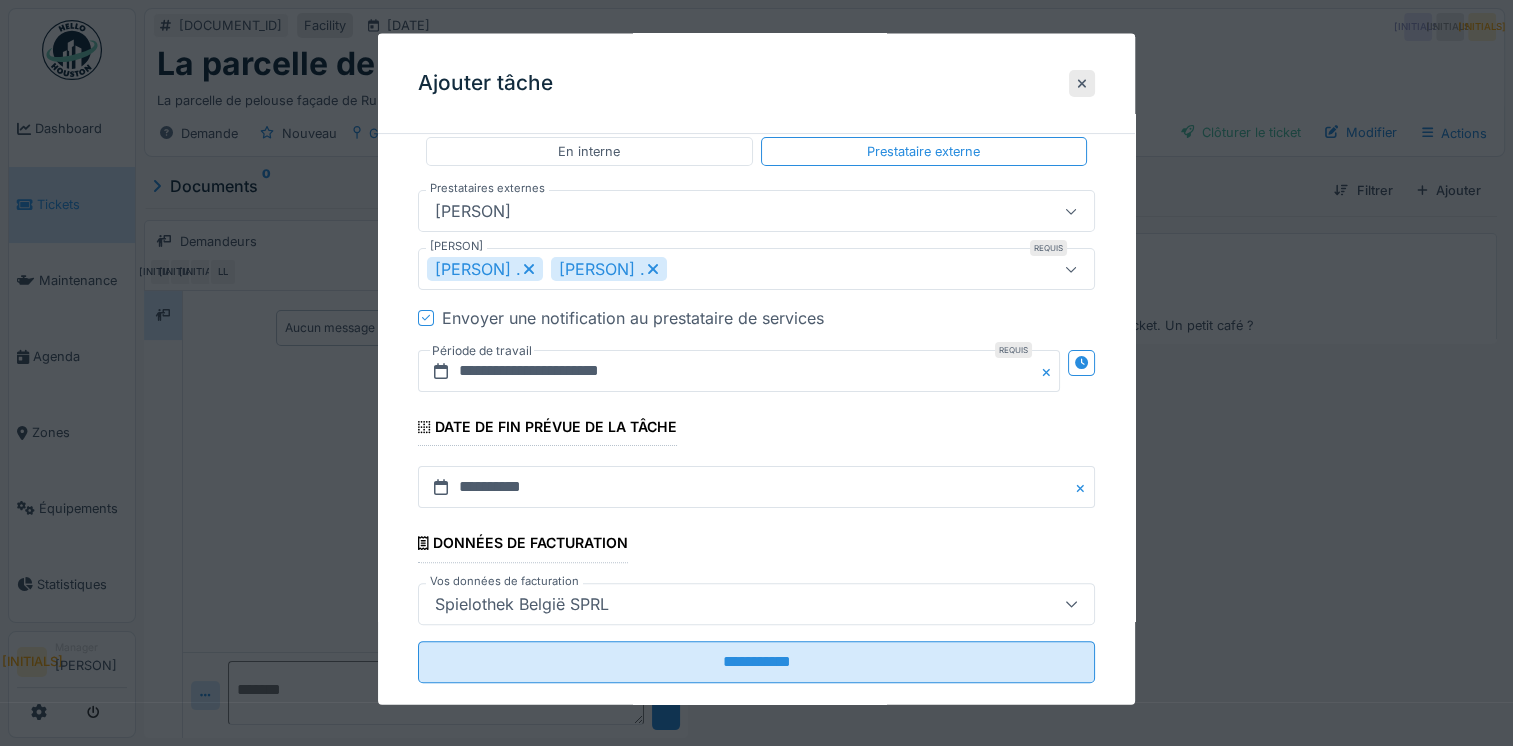 scroll, scrollTop: 457, scrollLeft: 0, axis: vertical 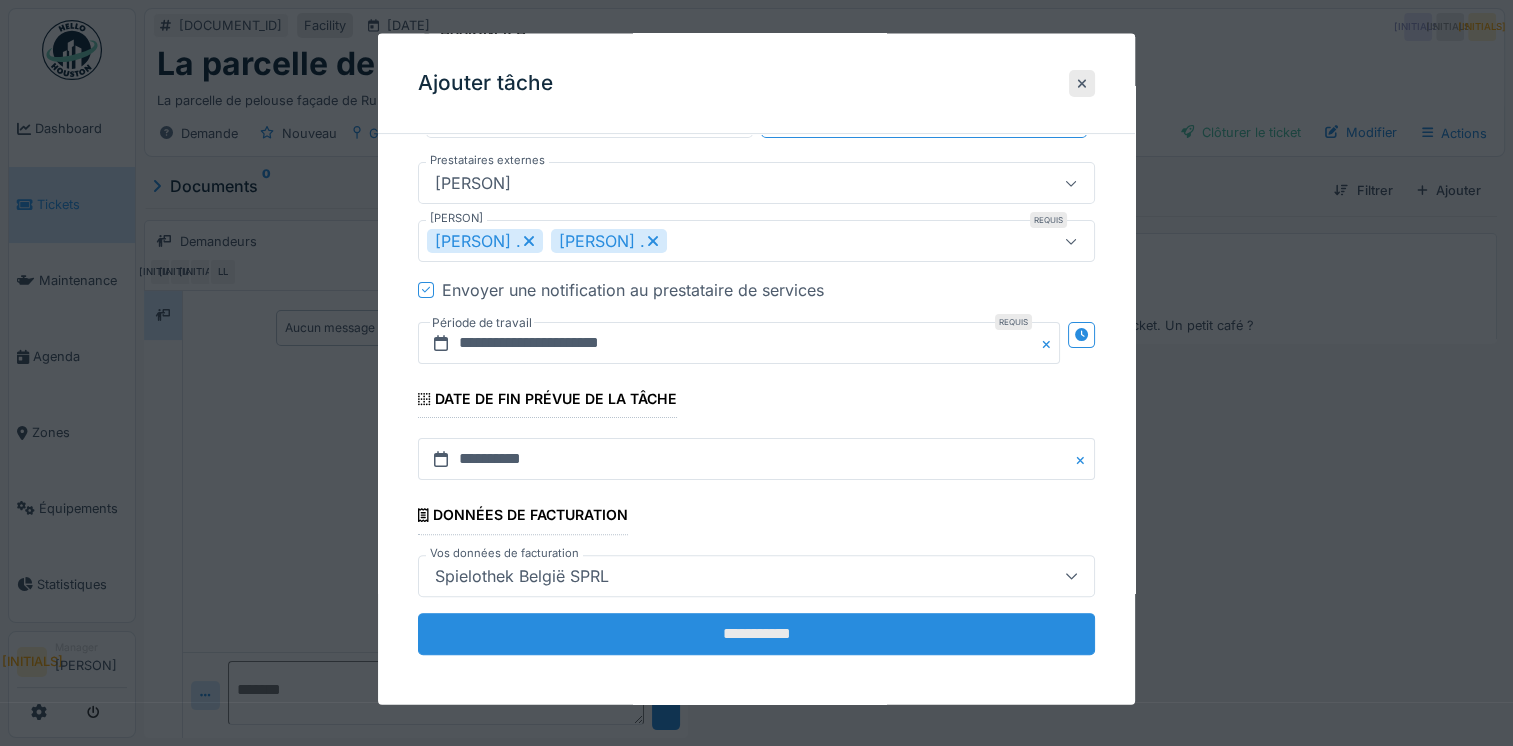 type on "**********" 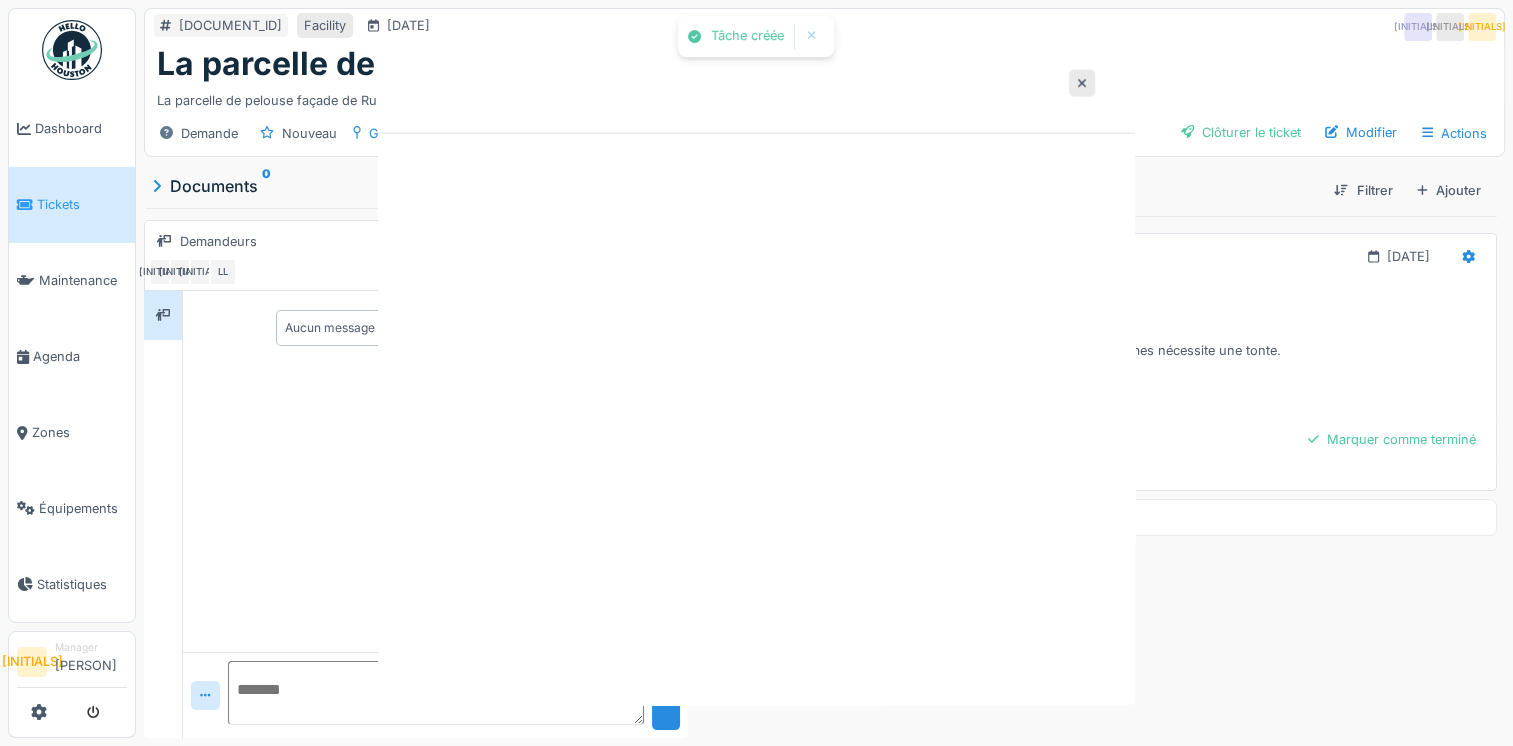 scroll, scrollTop: 0, scrollLeft: 0, axis: both 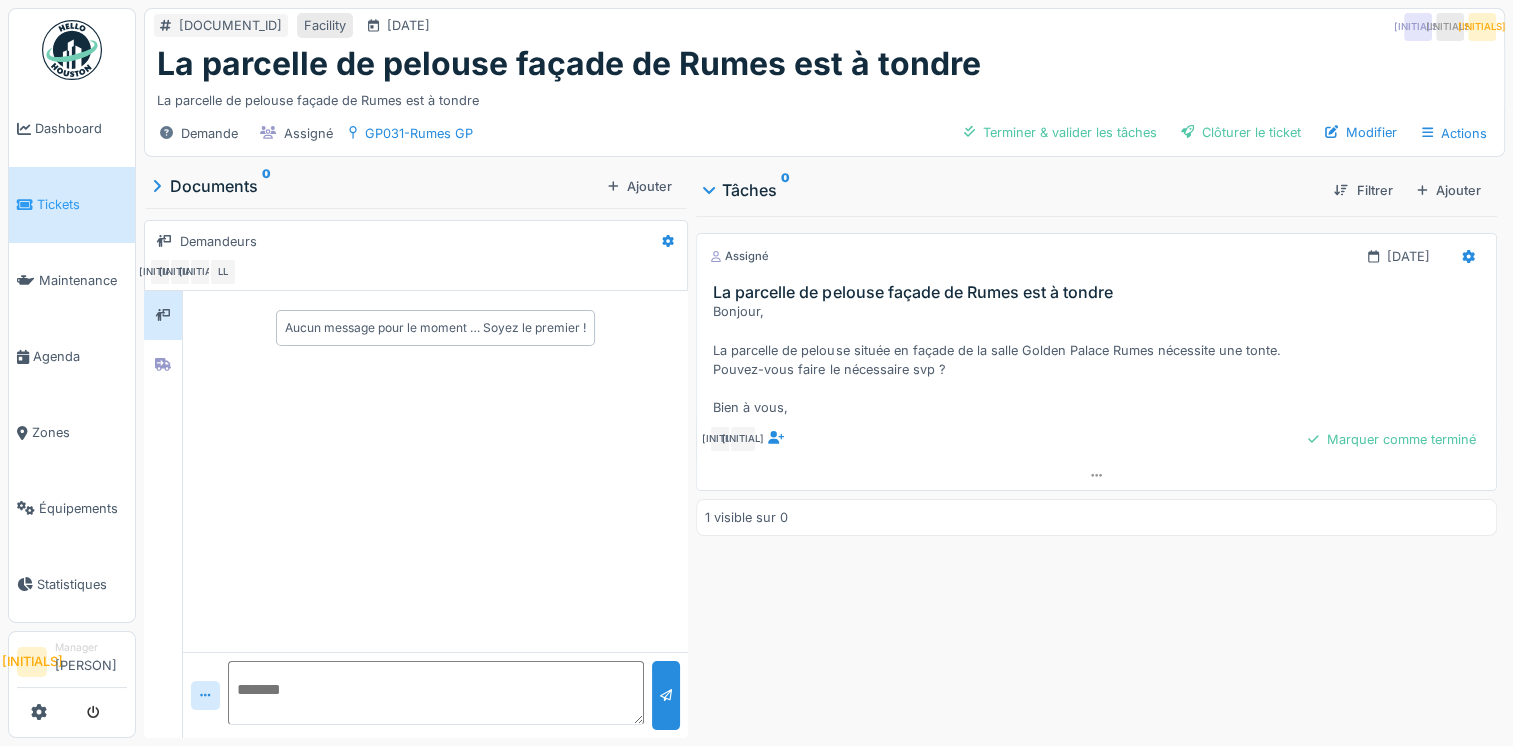 click on "Tickets" at bounding box center [82, 204] 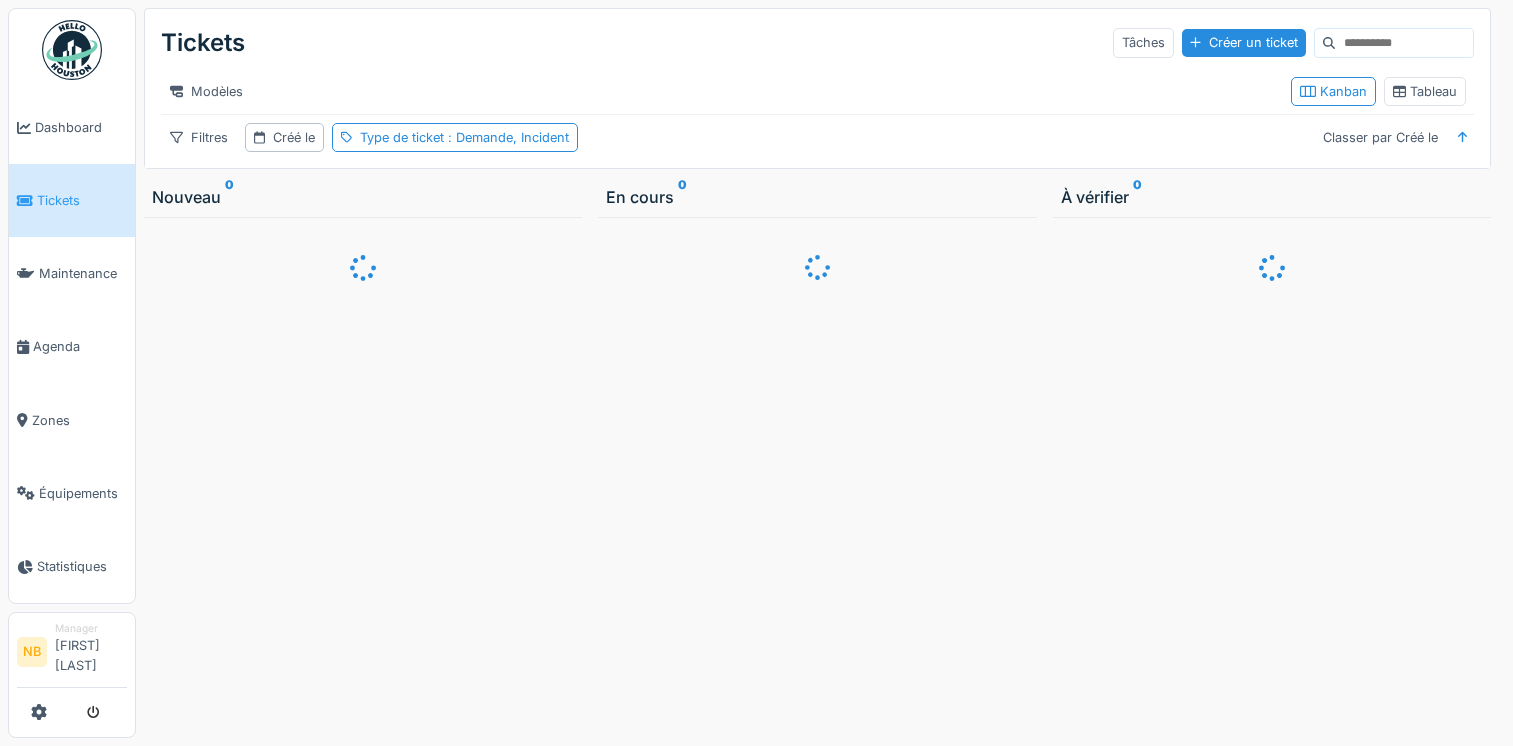 scroll, scrollTop: 0, scrollLeft: 0, axis: both 